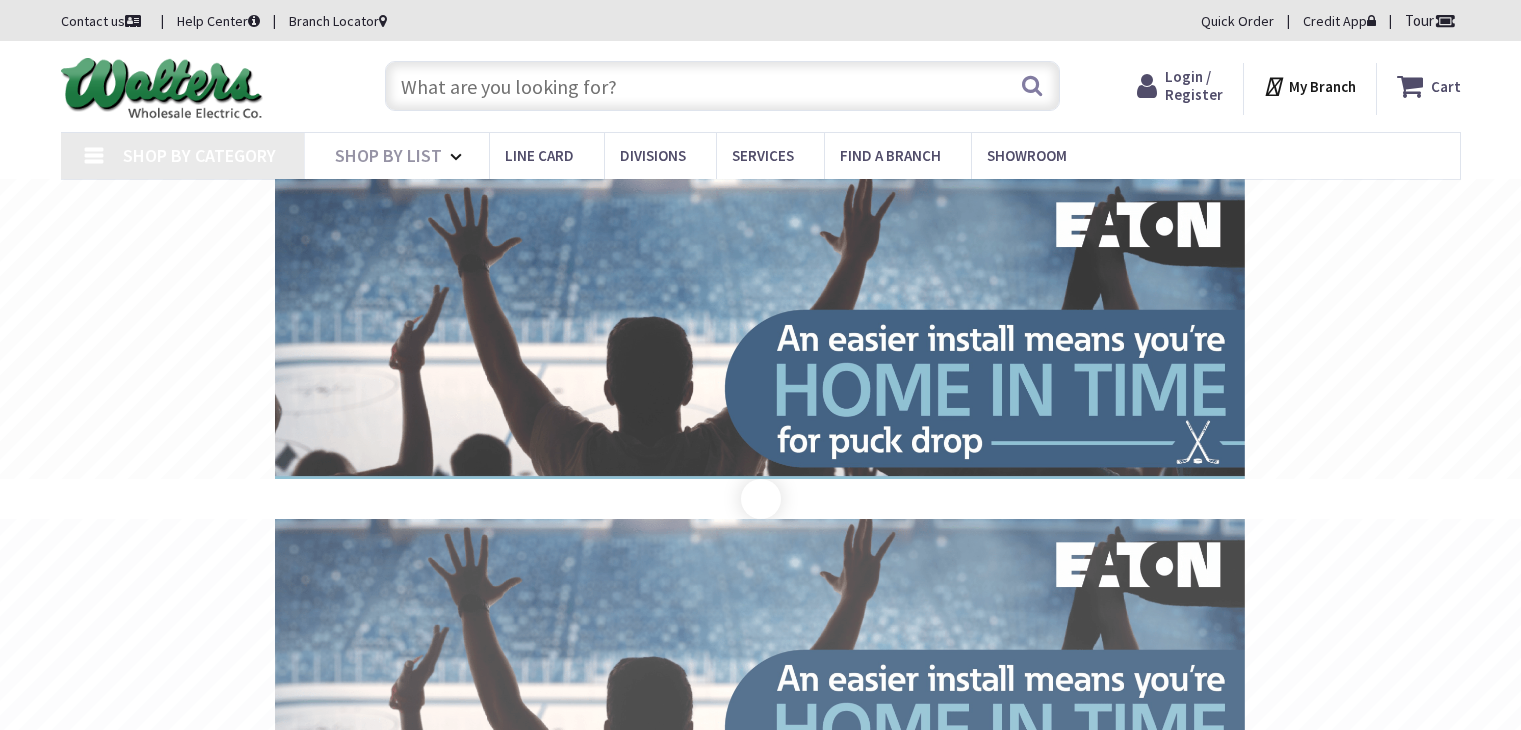 scroll, scrollTop: 0, scrollLeft: 0, axis: both 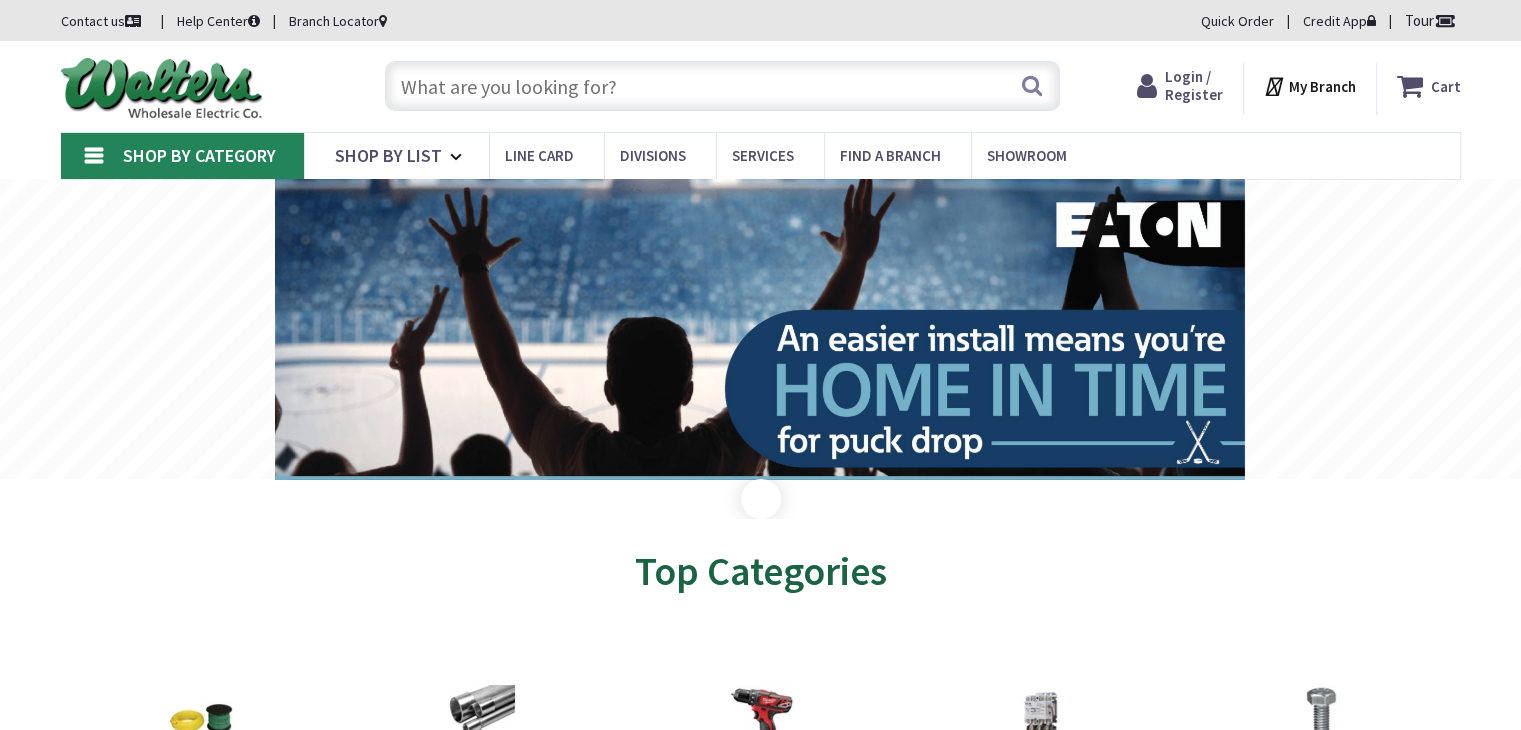 click at bounding box center (722, 86) 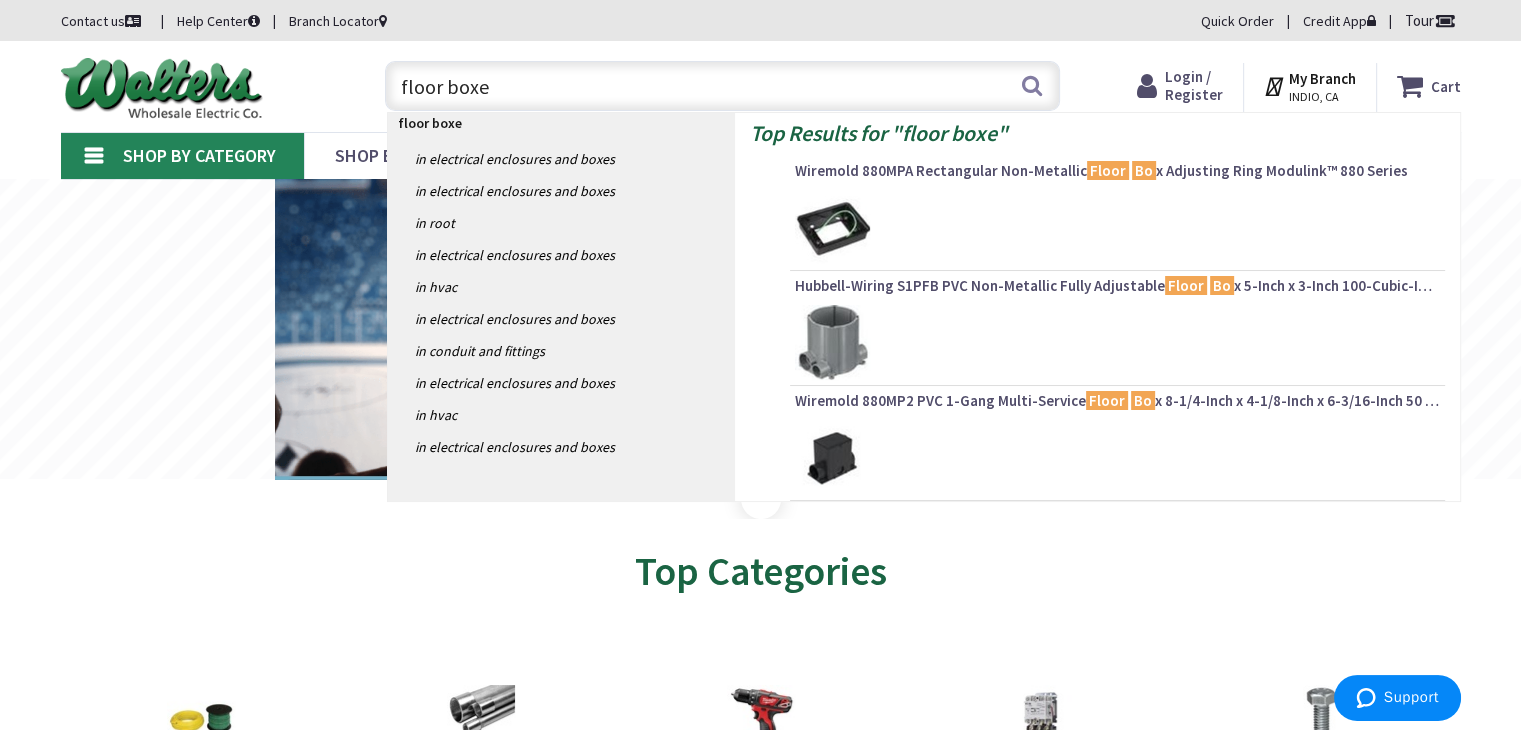 type on "floor boxes" 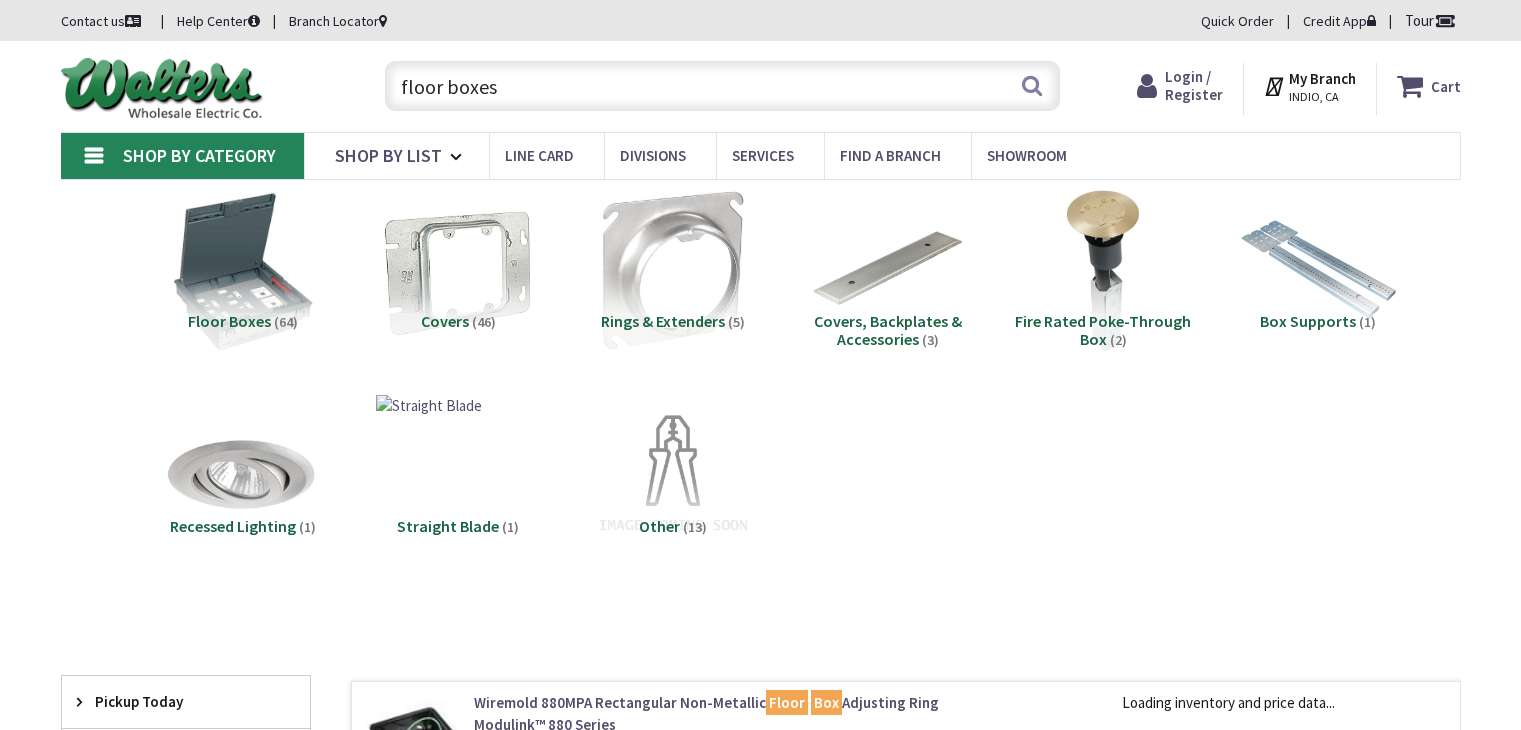 scroll, scrollTop: 0, scrollLeft: 0, axis: both 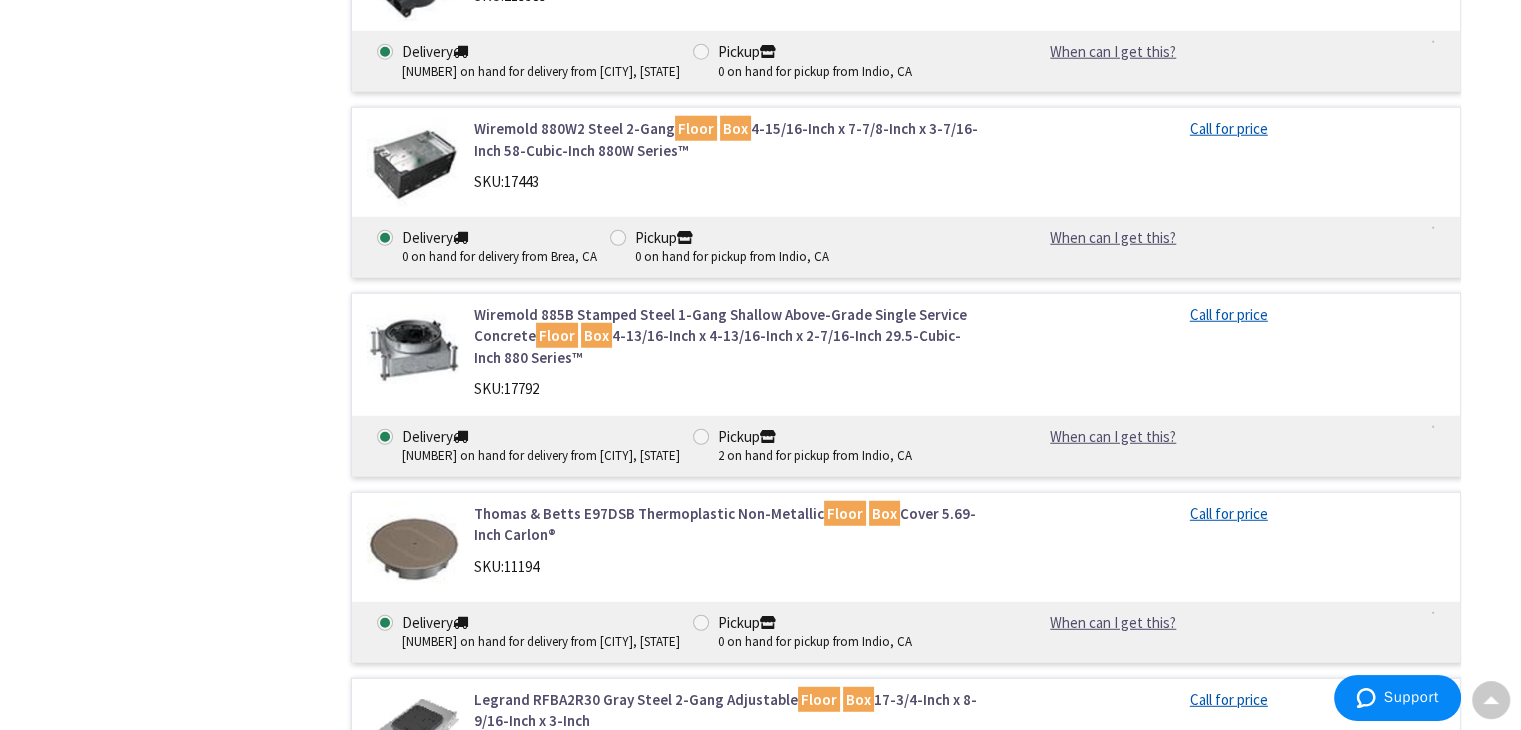 click on "Wiremold 885B Stamped Steel 1-Gang Shallow Above-Grade Single Service Concrete  Floor   Box  4-13/16-Inch x 4-13/16-Inch x 2-7/16-Inch 29.5-Cubic-Inch 880 Series™" at bounding box center (728, 336) 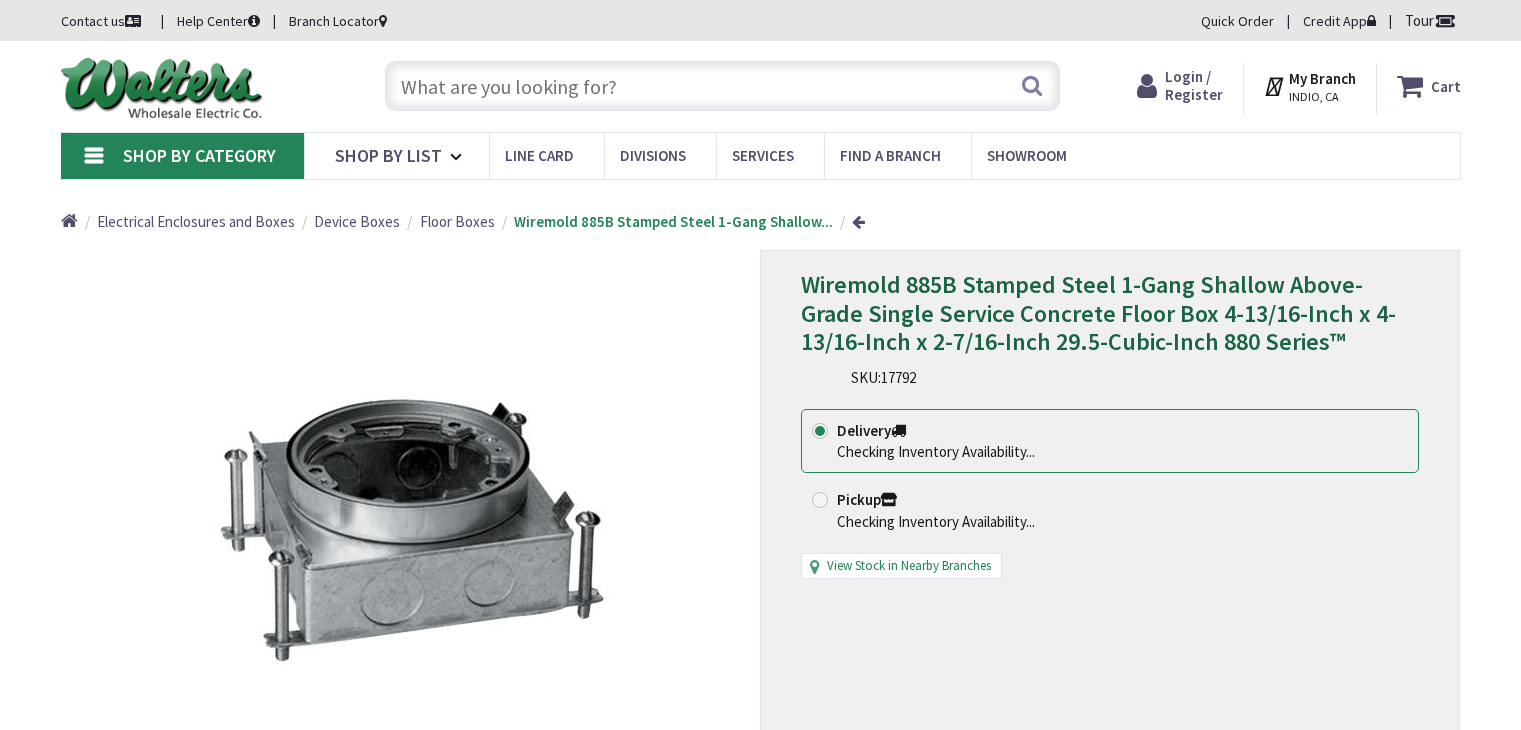 scroll, scrollTop: 0, scrollLeft: 0, axis: both 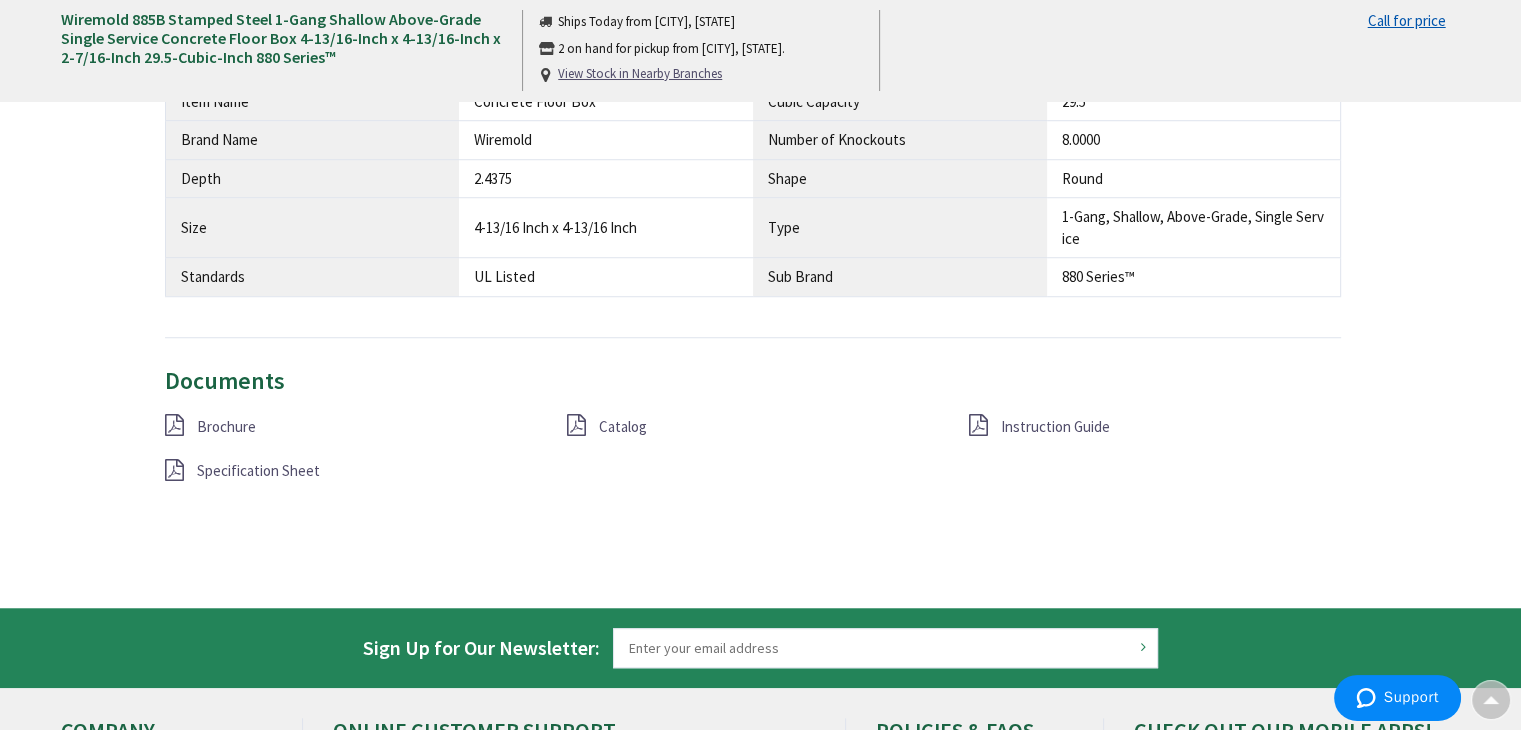 click on "Specification Sheet" at bounding box center (258, 470) 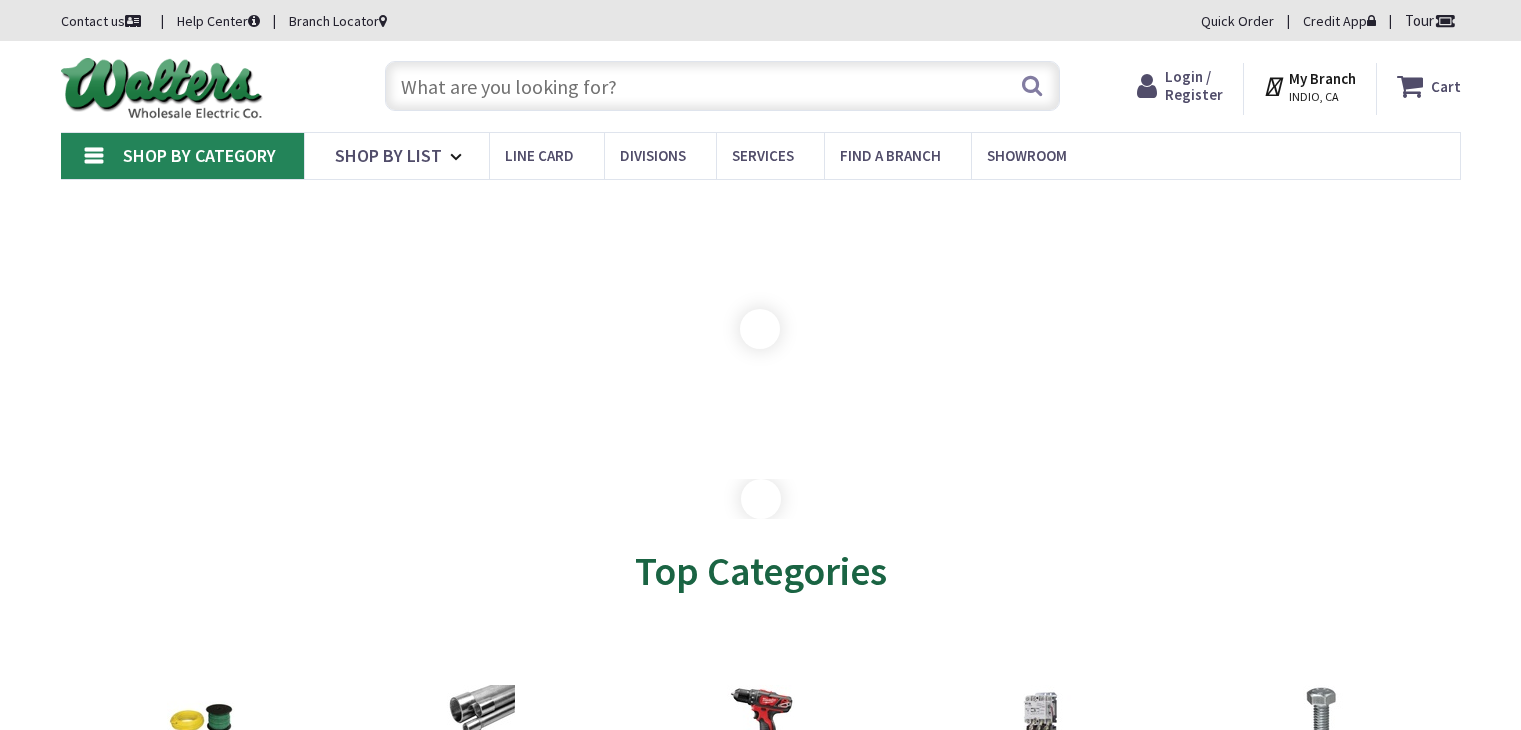 scroll, scrollTop: 0, scrollLeft: 0, axis: both 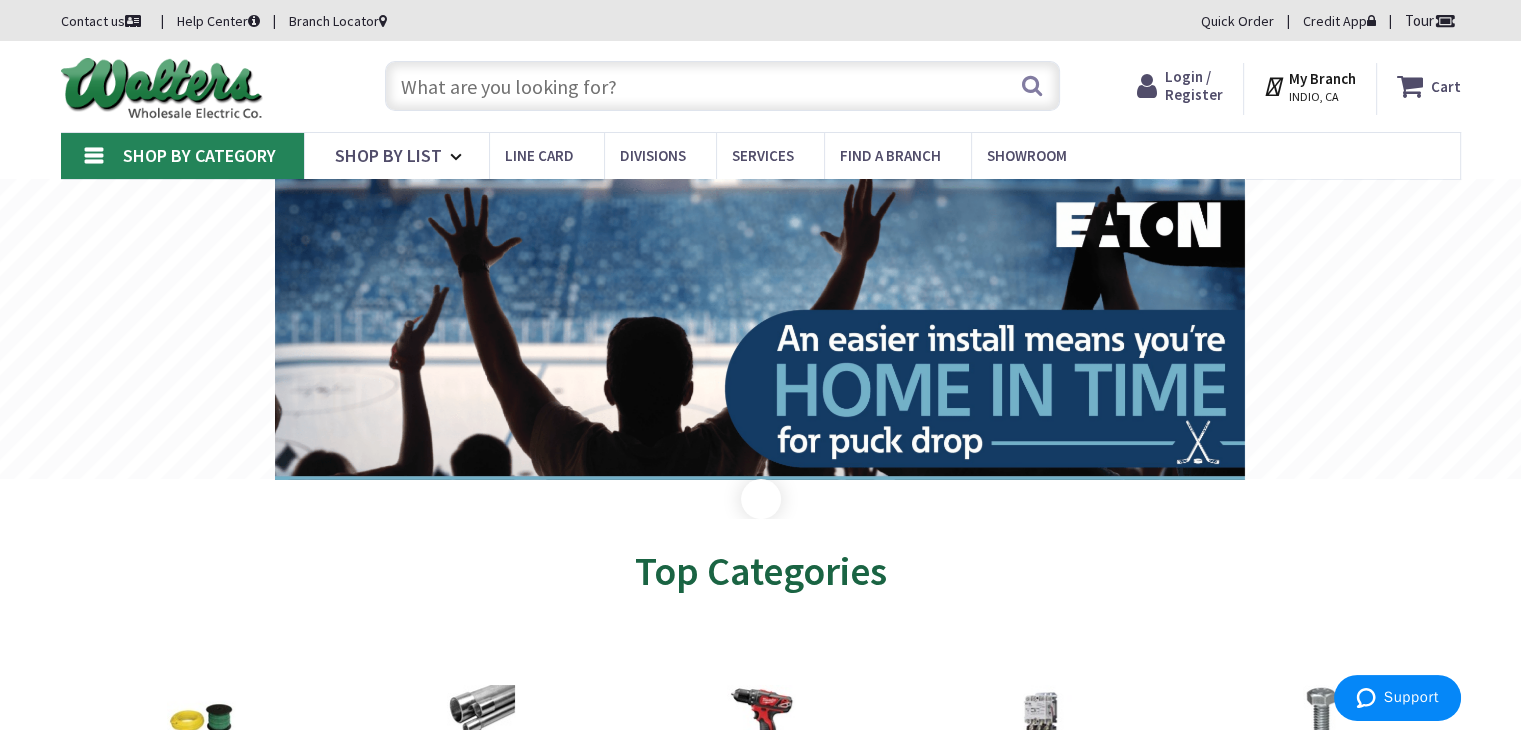 click at bounding box center (722, 86) 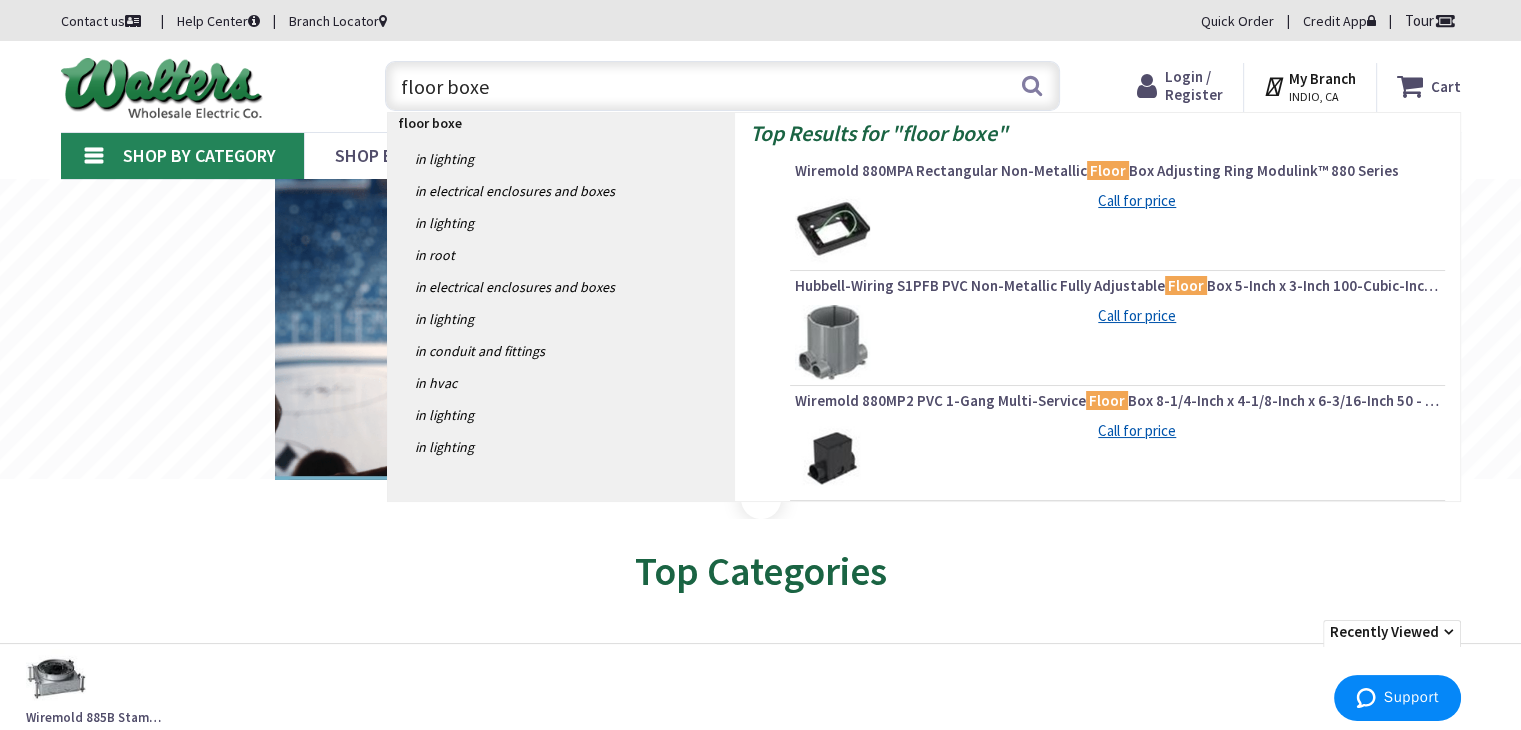 type on "floor boxes" 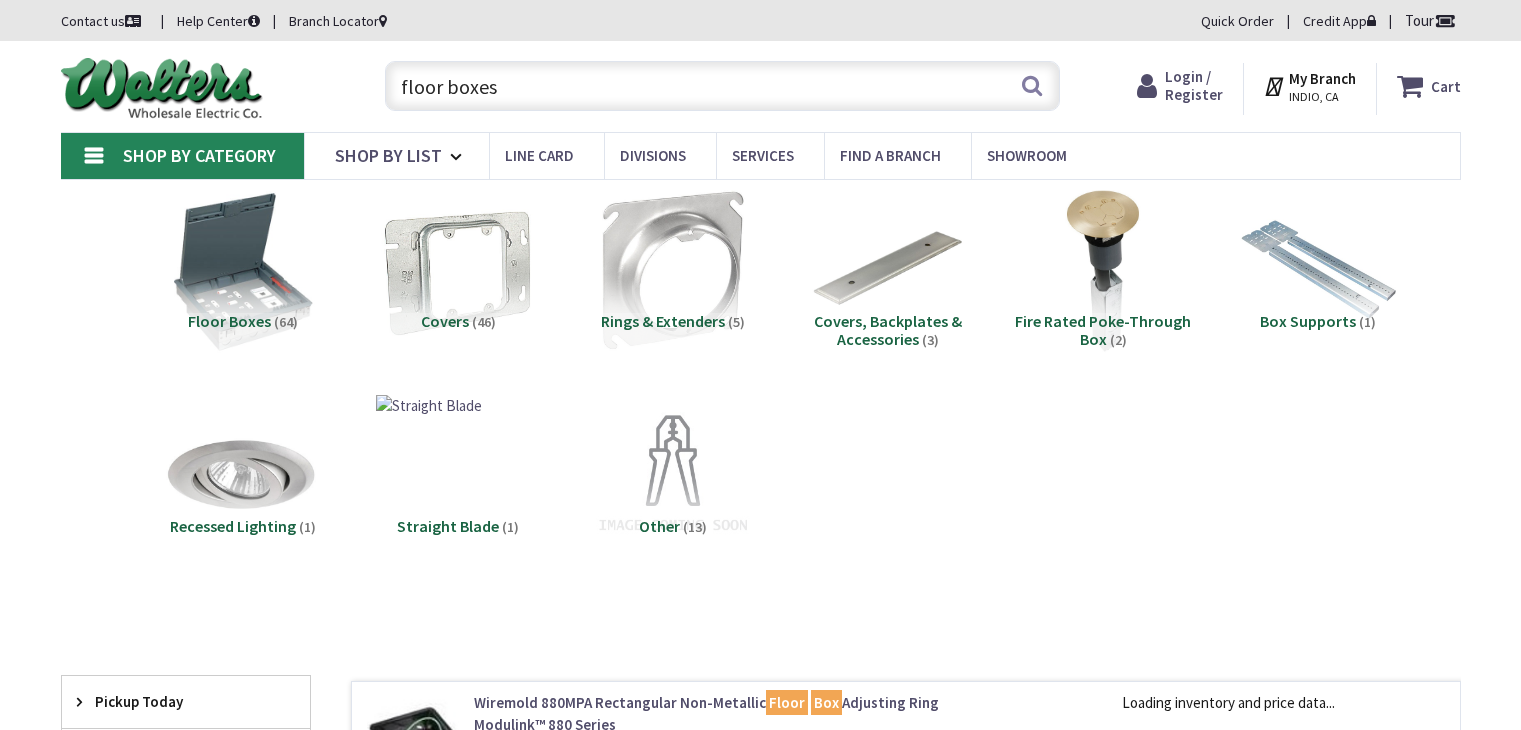 scroll, scrollTop: 0, scrollLeft: 0, axis: both 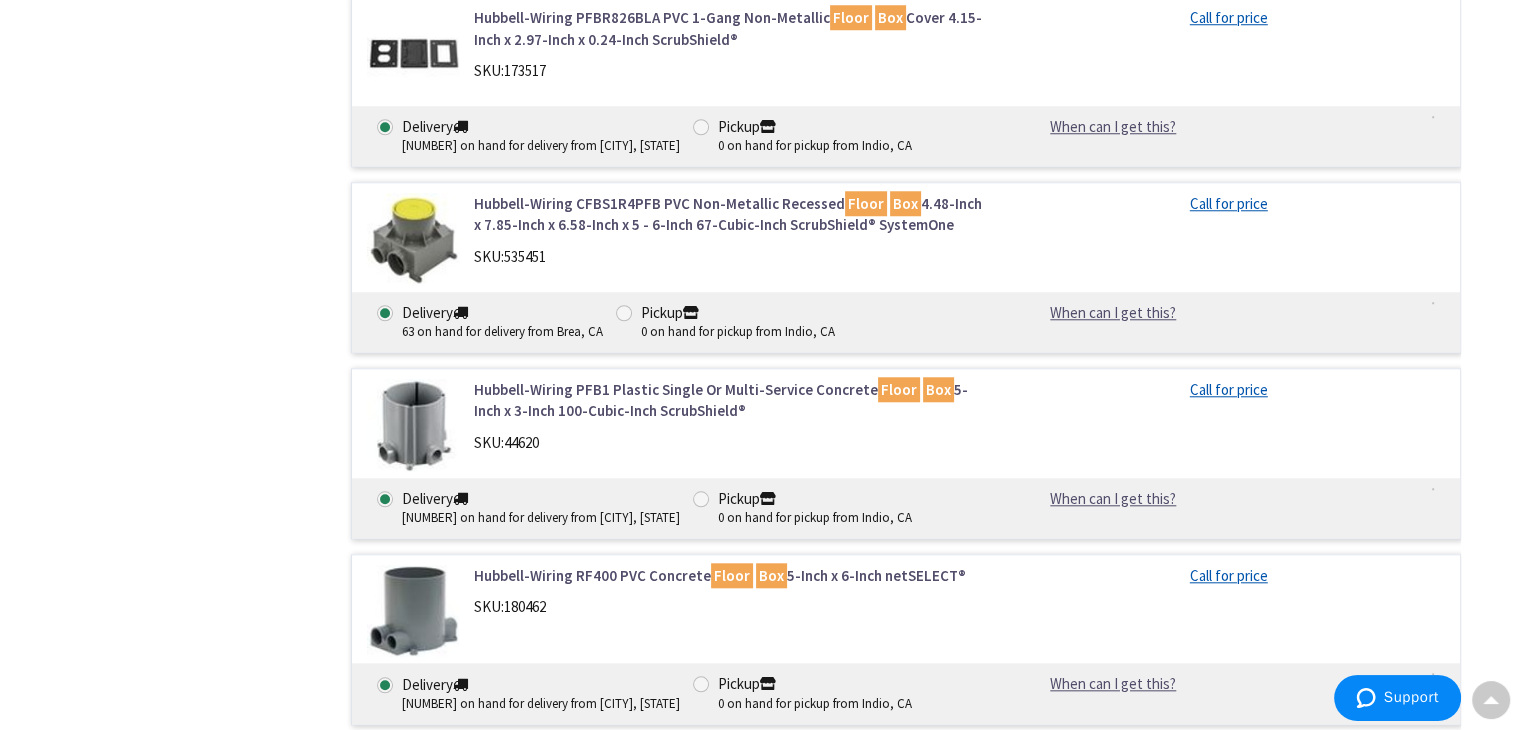 click on "Hubbell-Wiring CFBS1R4PFB PVC Non-Metallic Recessed  Floor   Box  4.48-Inch x 7.85-Inch x 6.58-Inch x 5 - 6-Inch 67-Cubic-Inch ScrubShield® SystemOne" at bounding box center (728, 214) 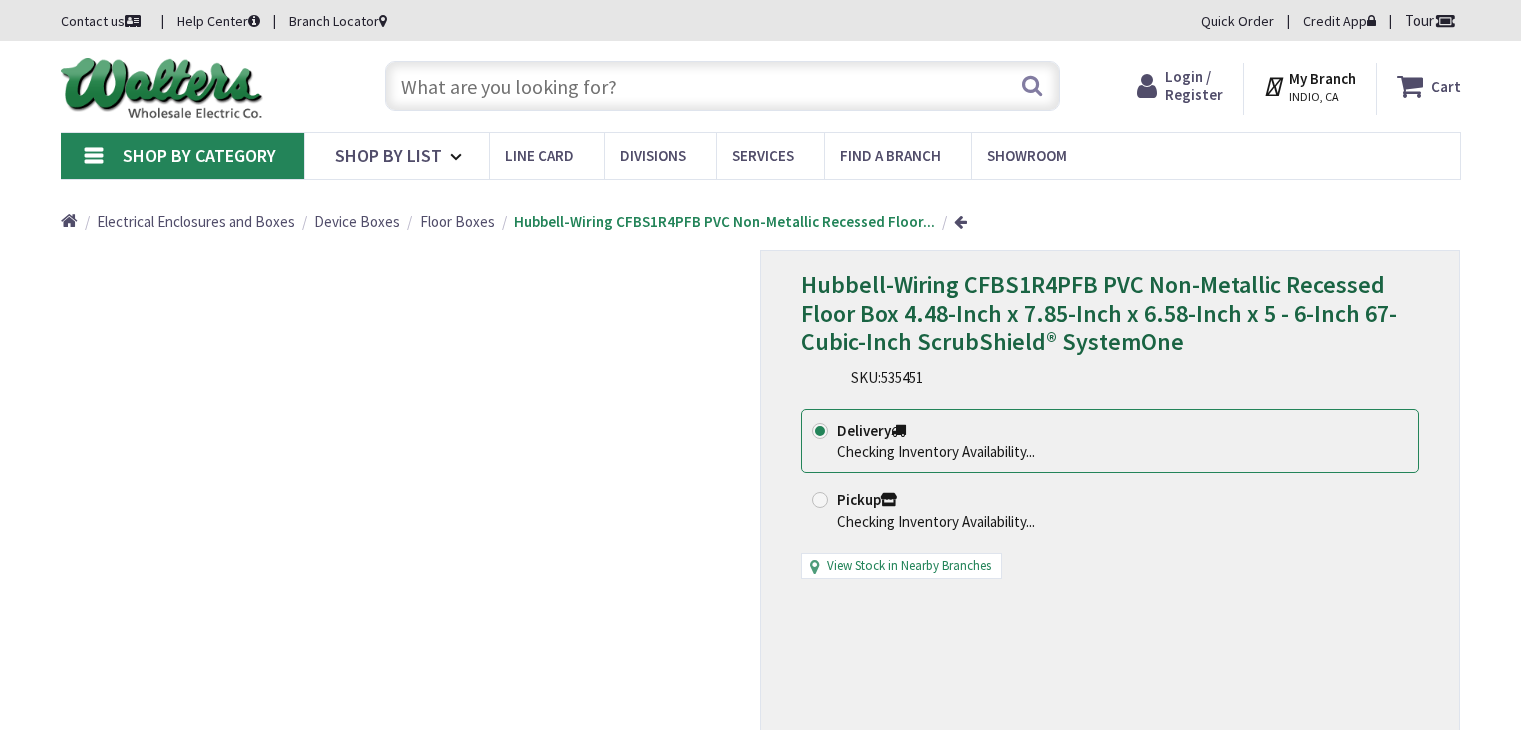 scroll, scrollTop: 0, scrollLeft: 0, axis: both 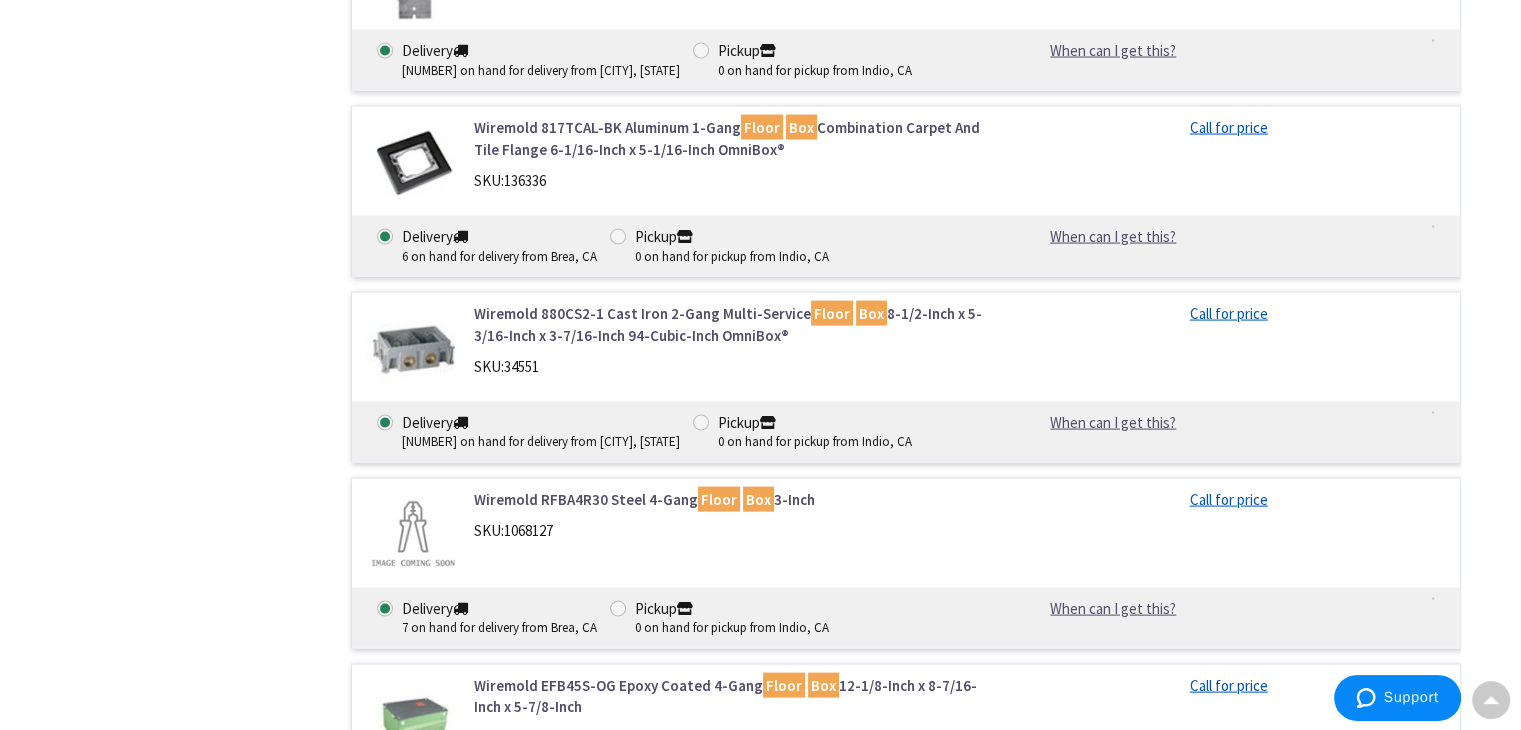 click on "Wiremold 880CS2-1 Cast Iron 2-Gang Multi-Service  Floor   Box  8-1/2-Inch x 5-3/16-Inch x 3-7/16-Inch 94-Cubic-Inch OmniBox®" at bounding box center [728, 324] 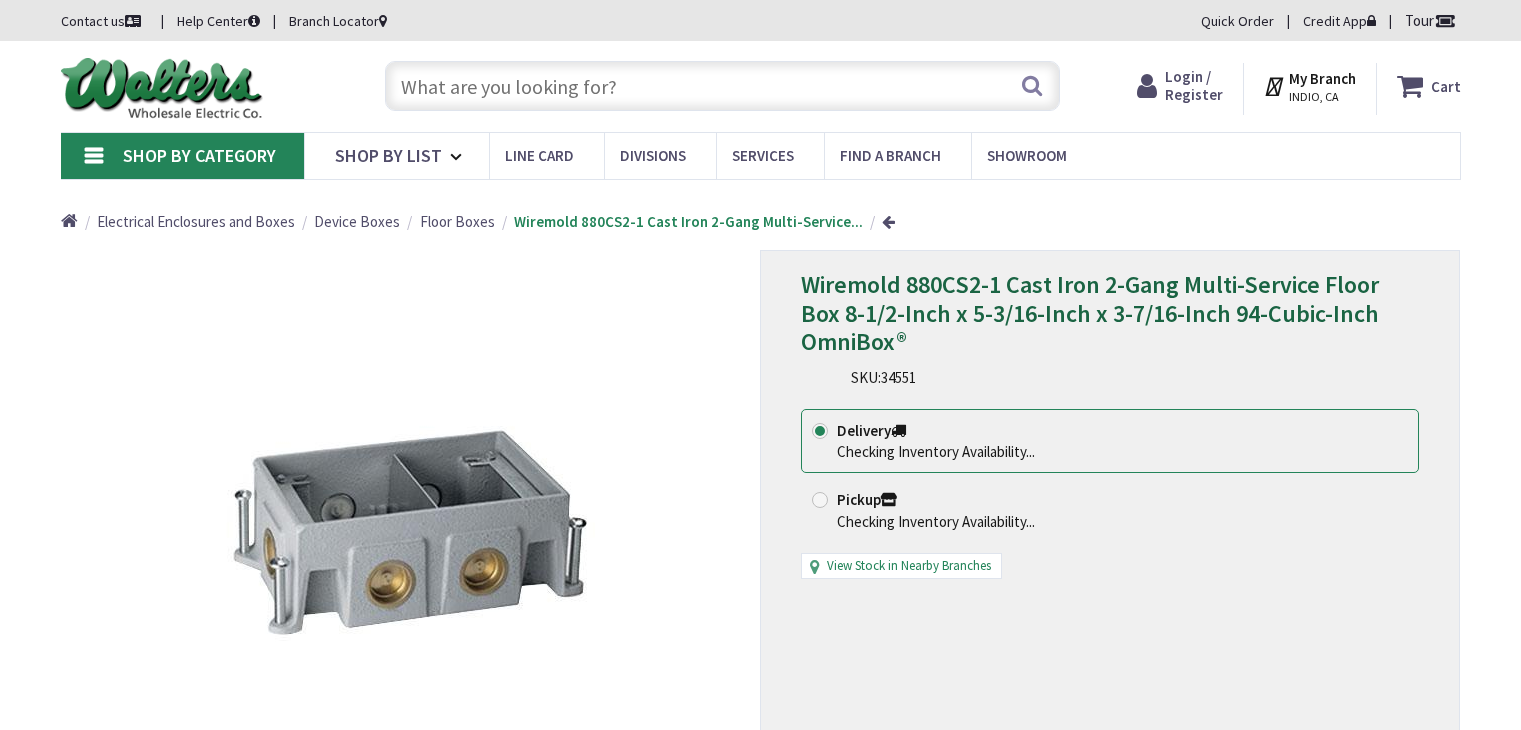 scroll, scrollTop: 0, scrollLeft: 0, axis: both 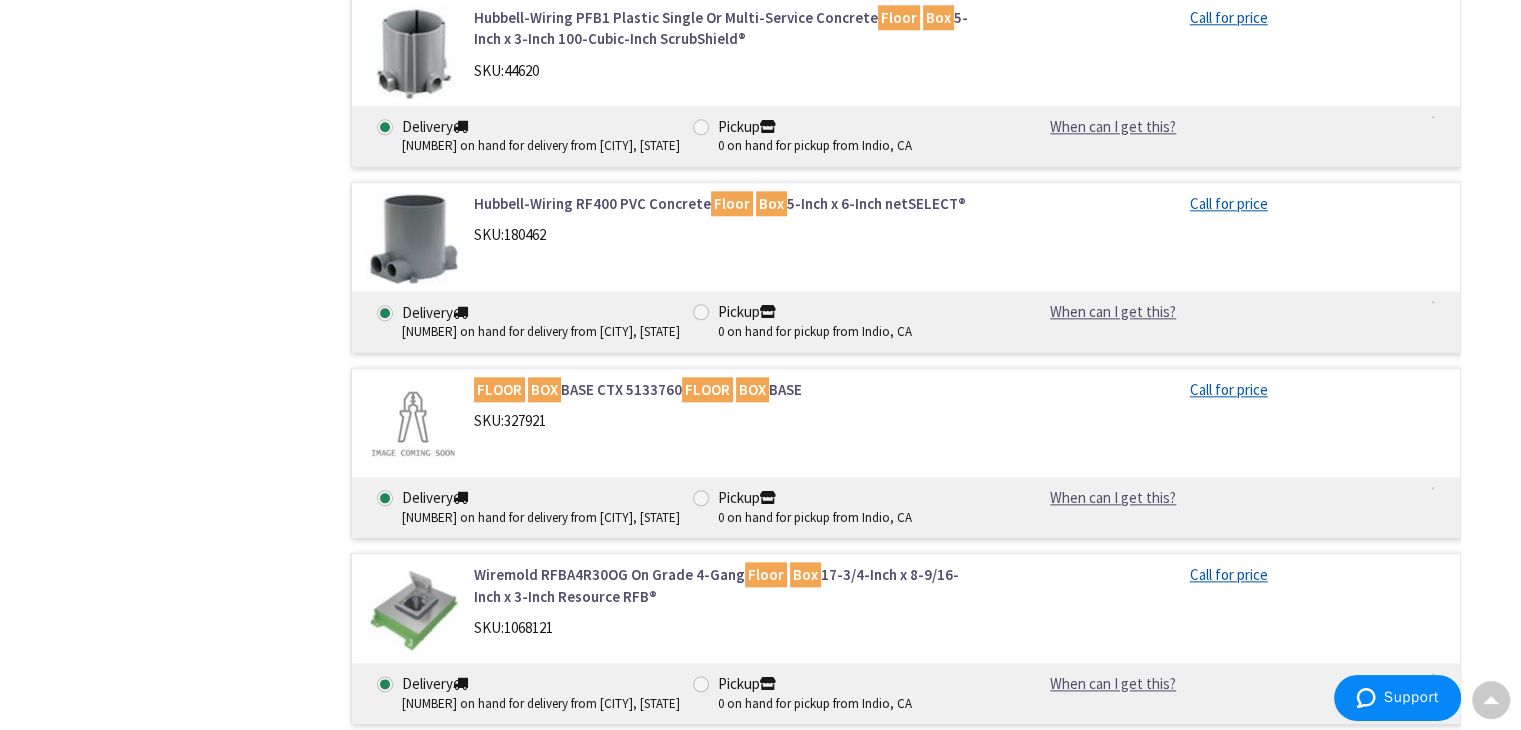 click on "Wiremold RFBA4R30OG On Grade 4-Gang  Floor   Box  17-3/4-Inch x 8-9/16-Inch x 3-Inch Resource RFB®" at bounding box center (728, 585) 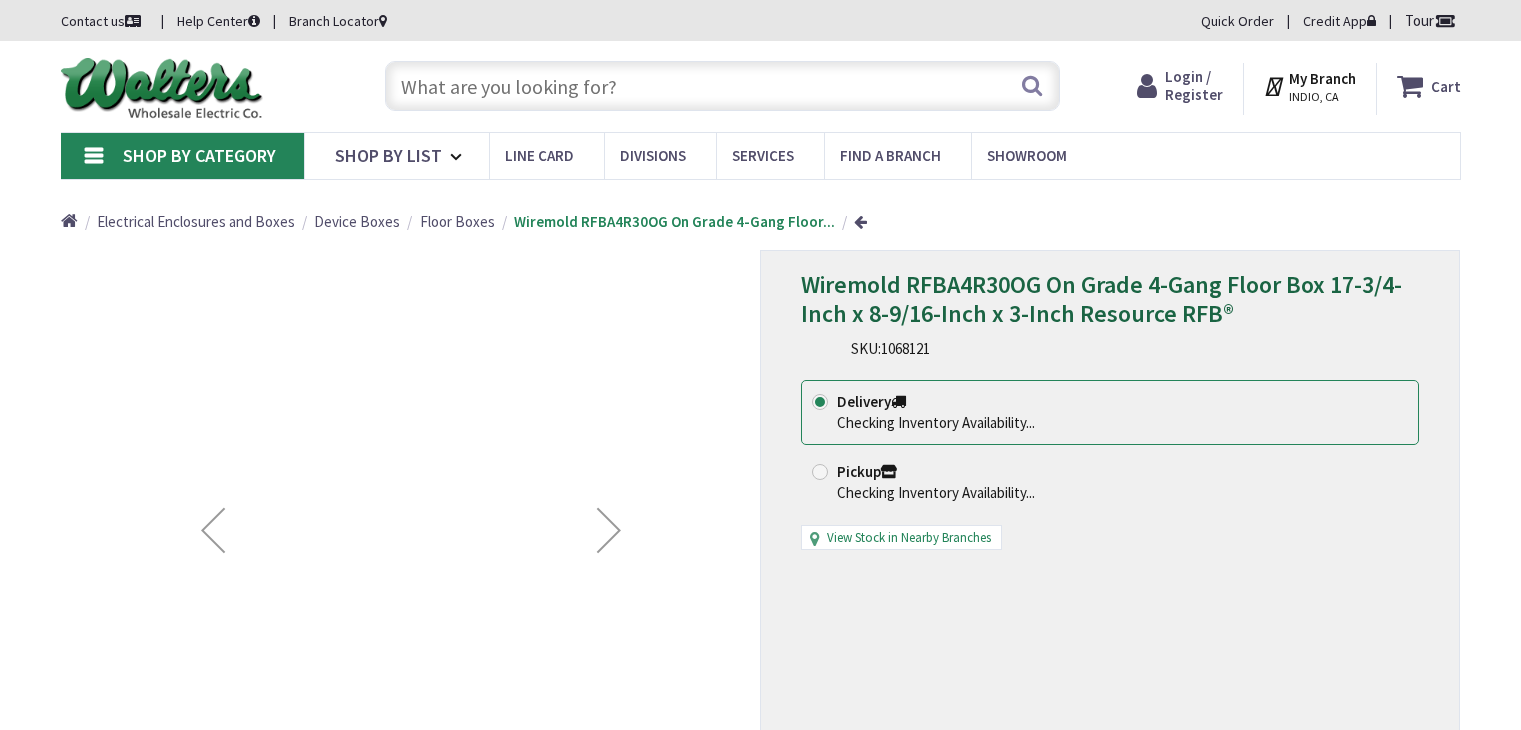 scroll, scrollTop: 0, scrollLeft: 0, axis: both 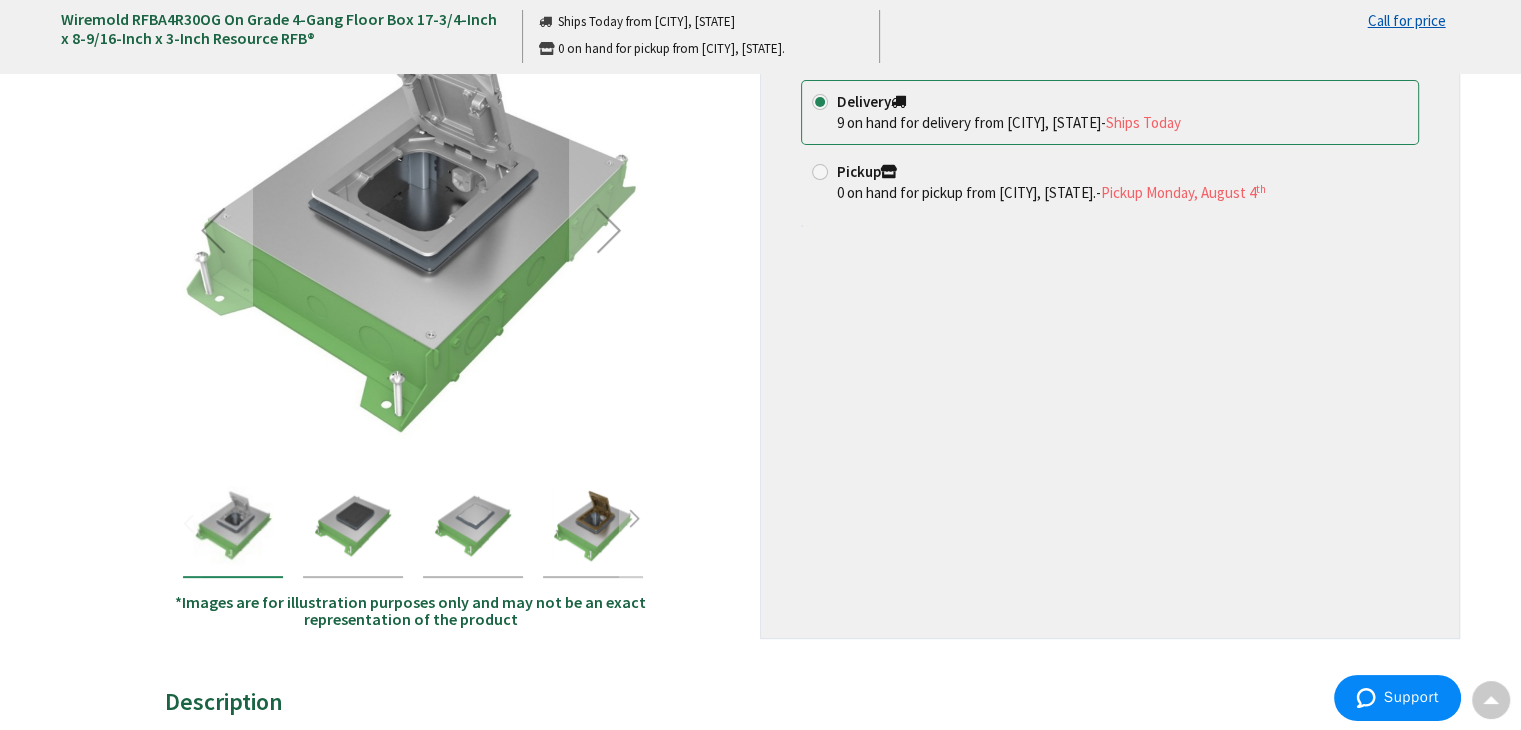click at bounding box center [353, 526] 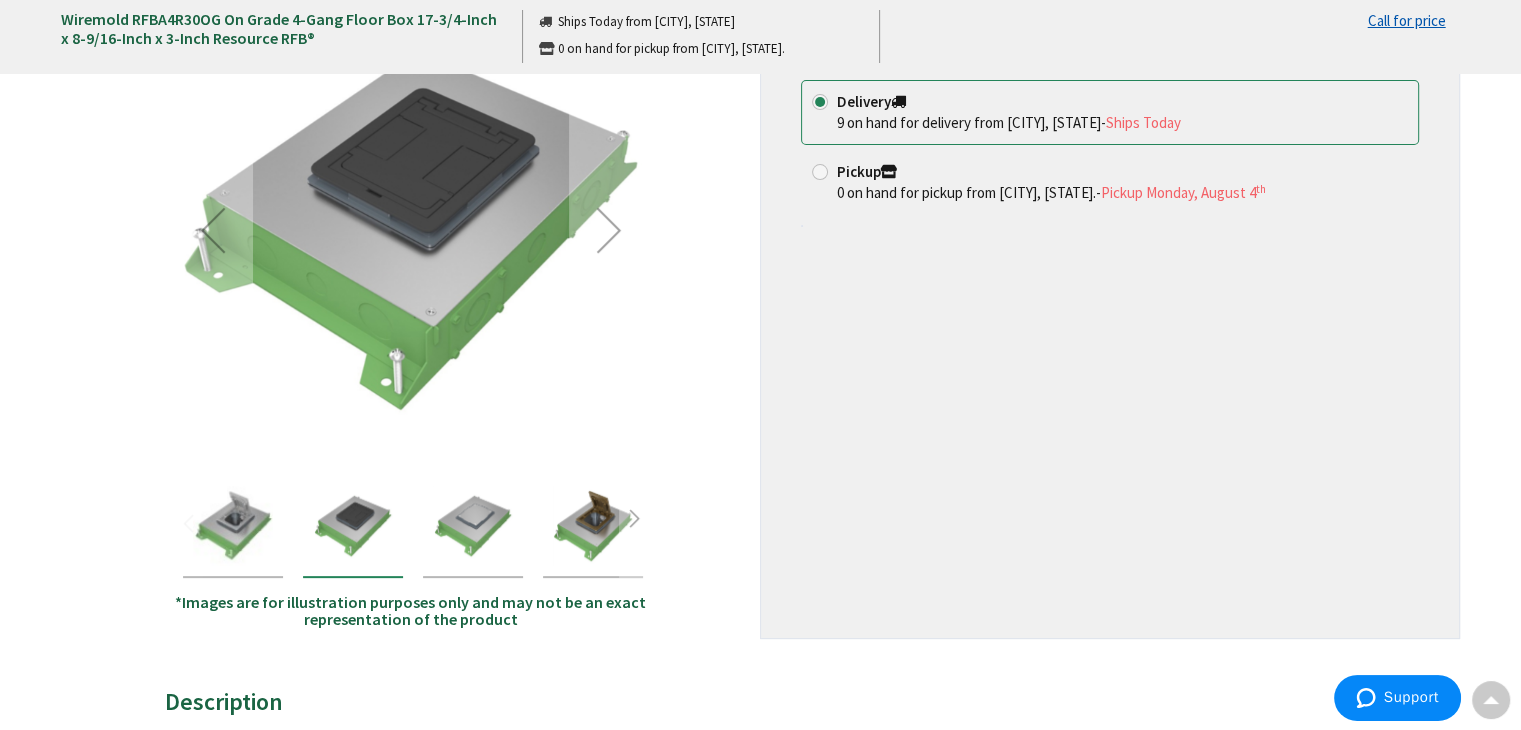 click at bounding box center (473, 526) 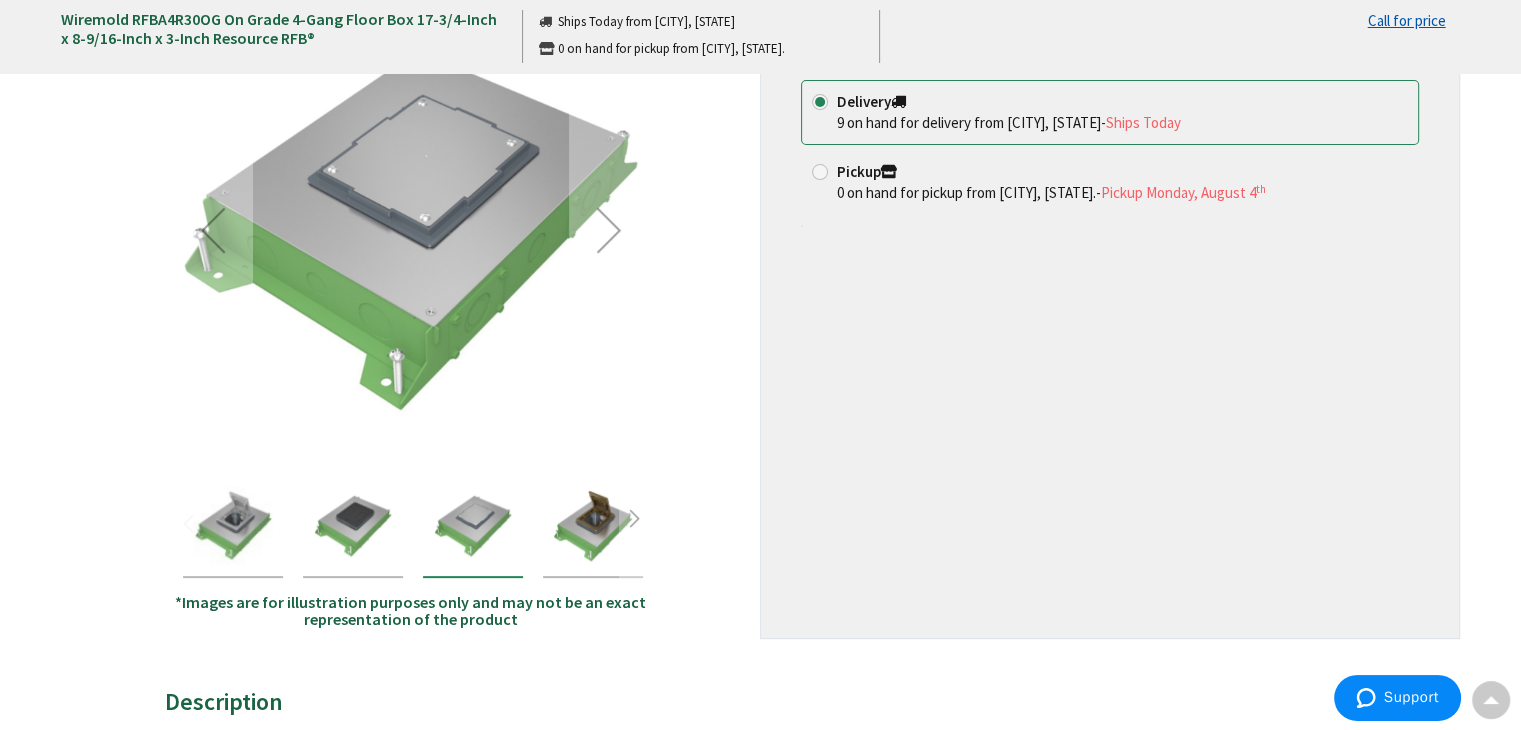 click at bounding box center (593, 526) 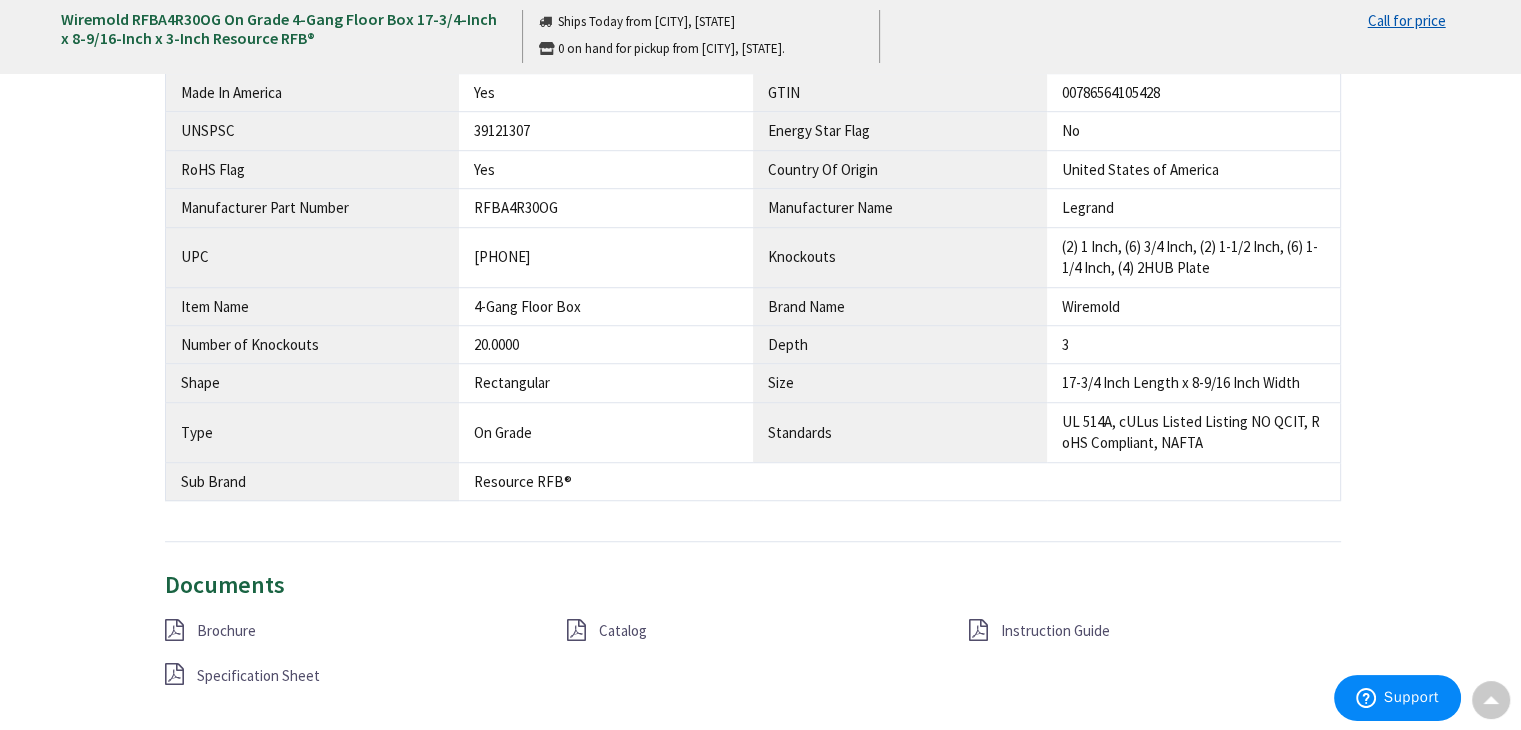scroll, scrollTop: 1600, scrollLeft: 0, axis: vertical 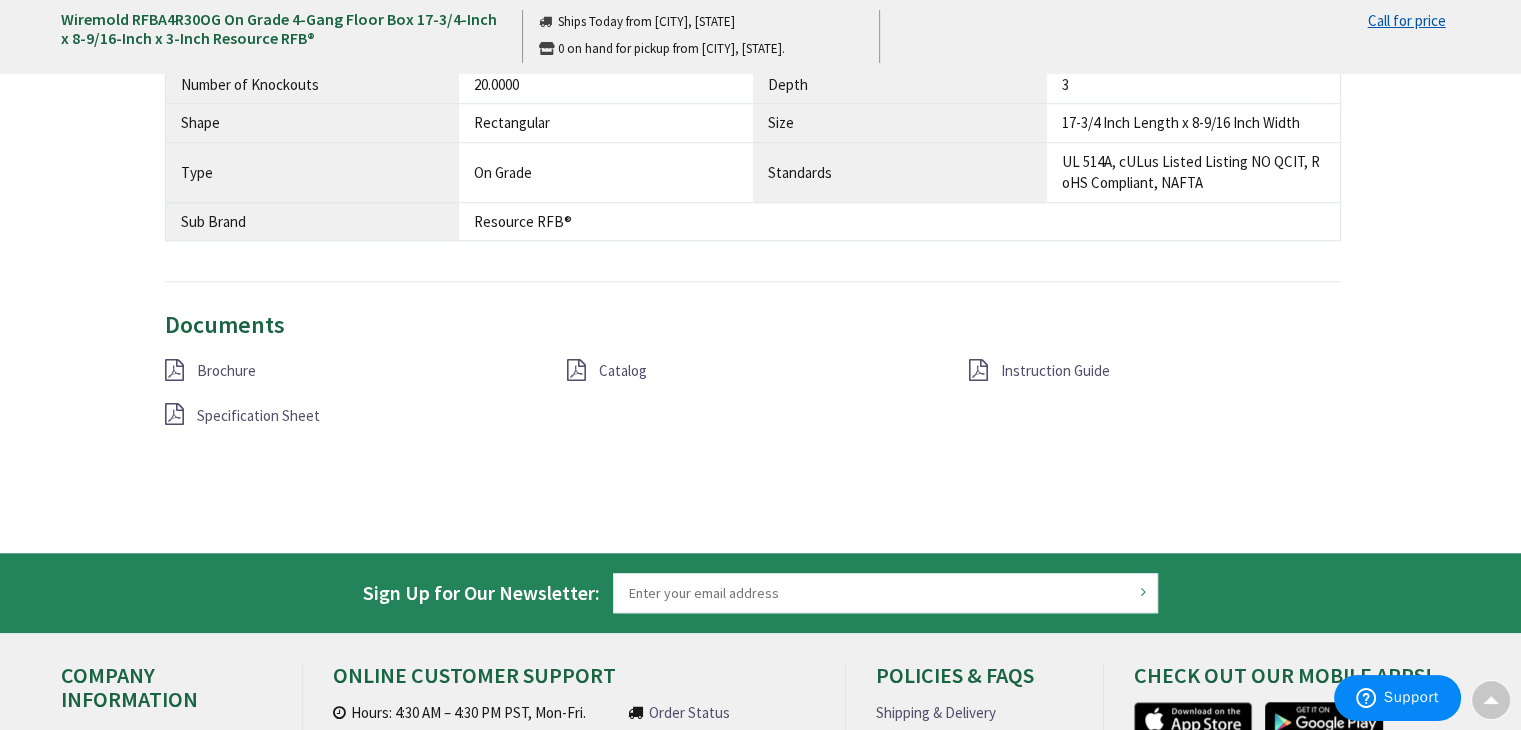 click on "Specification Sheet" at bounding box center [258, 415] 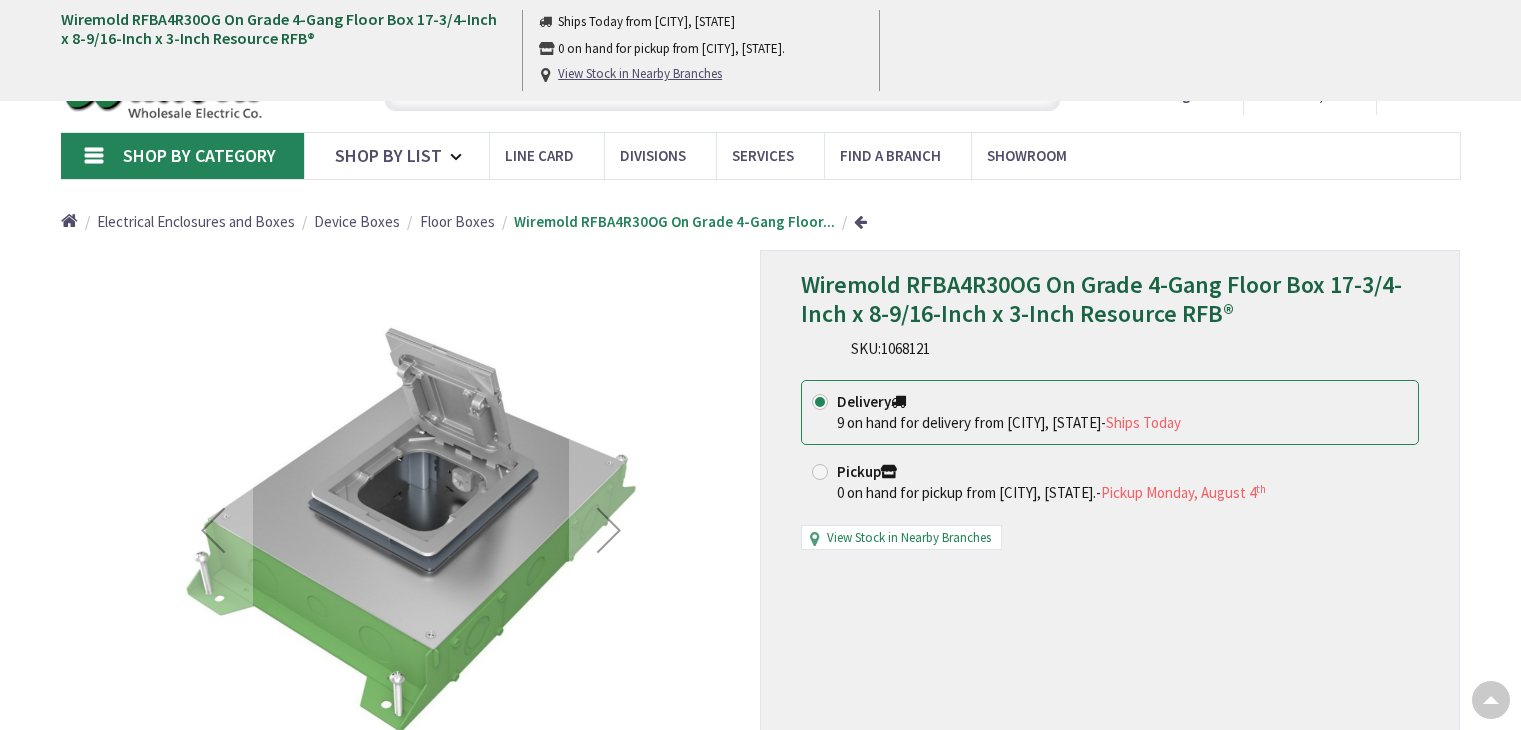 scroll, scrollTop: 1580, scrollLeft: 0, axis: vertical 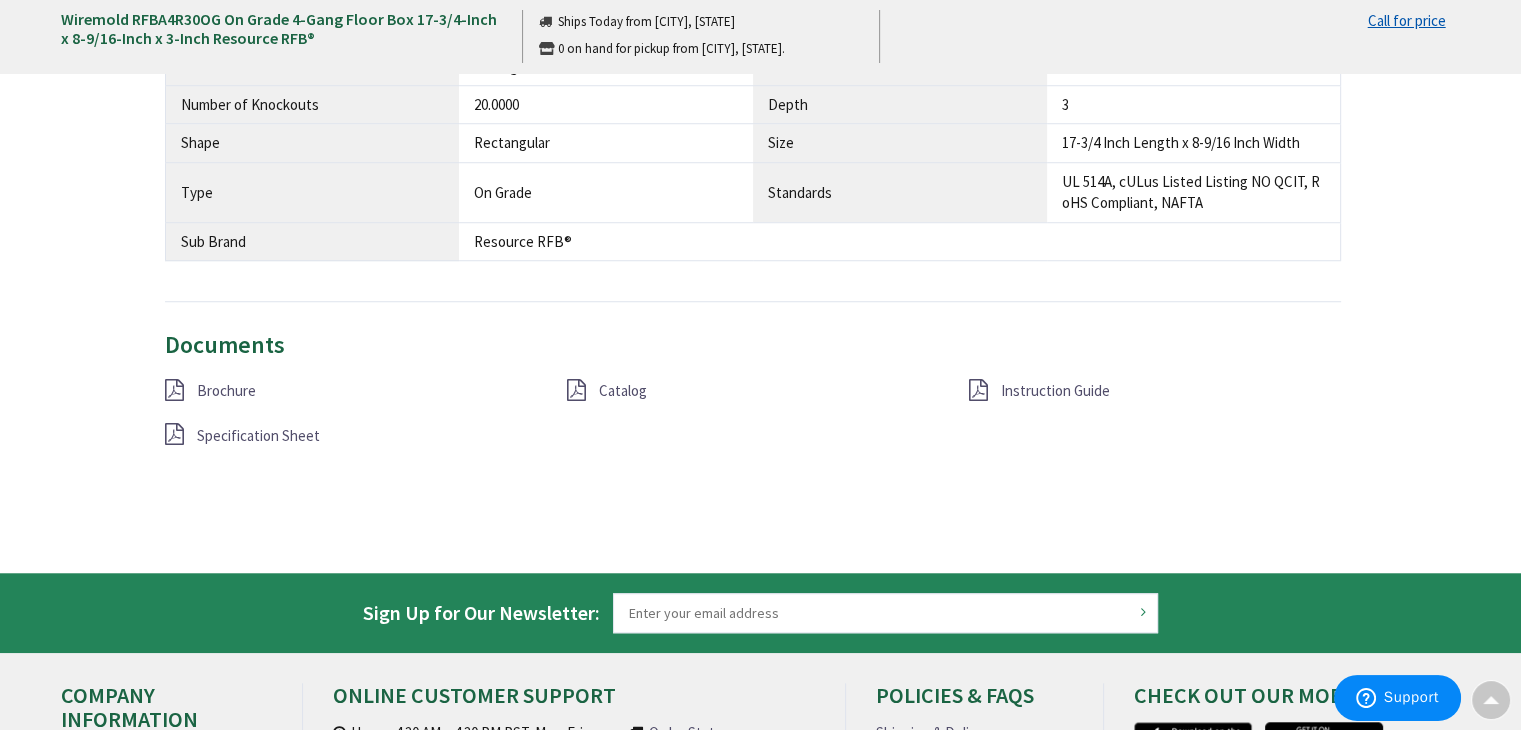 click on "Instruction Guide" at bounding box center [1055, 390] 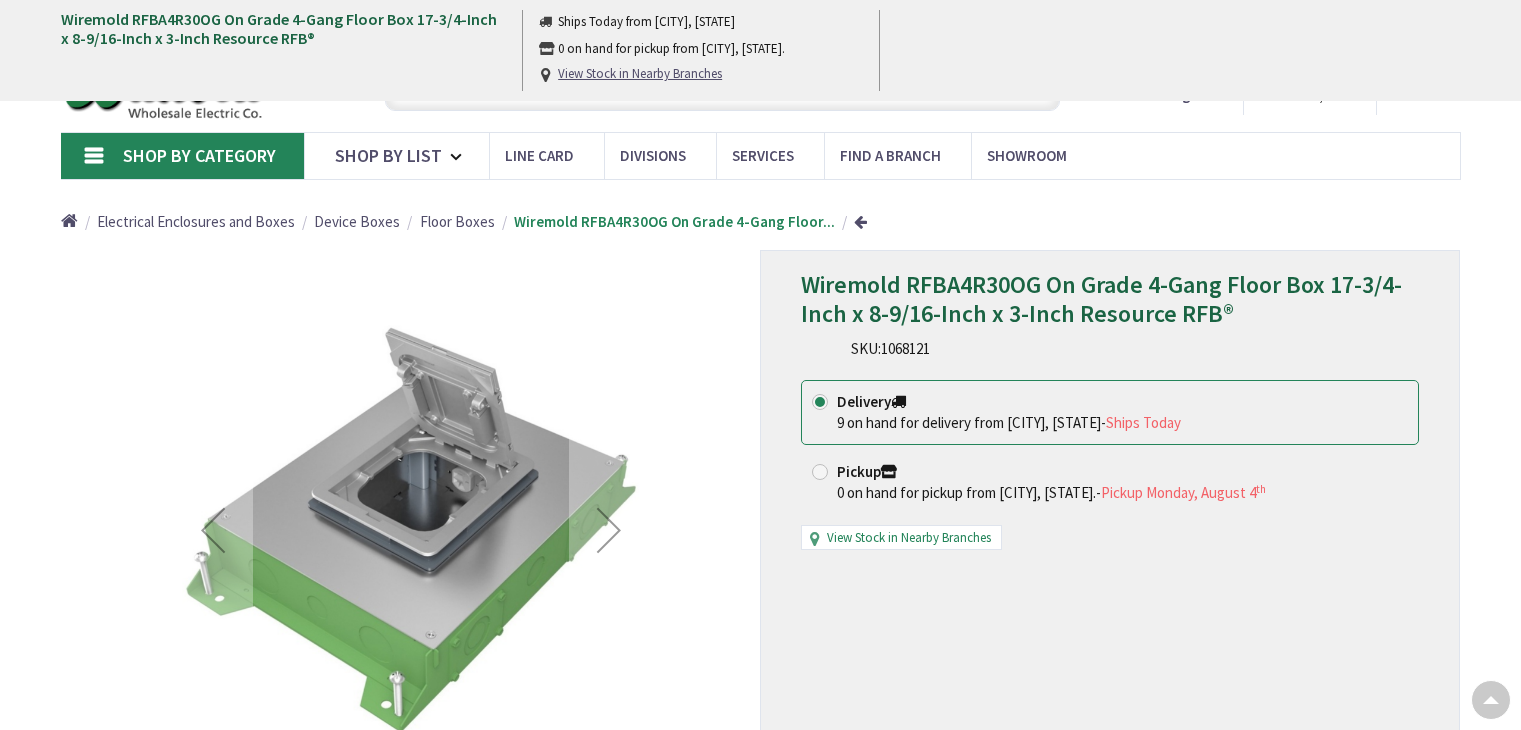 scroll, scrollTop: 1302, scrollLeft: 0, axis: vertical 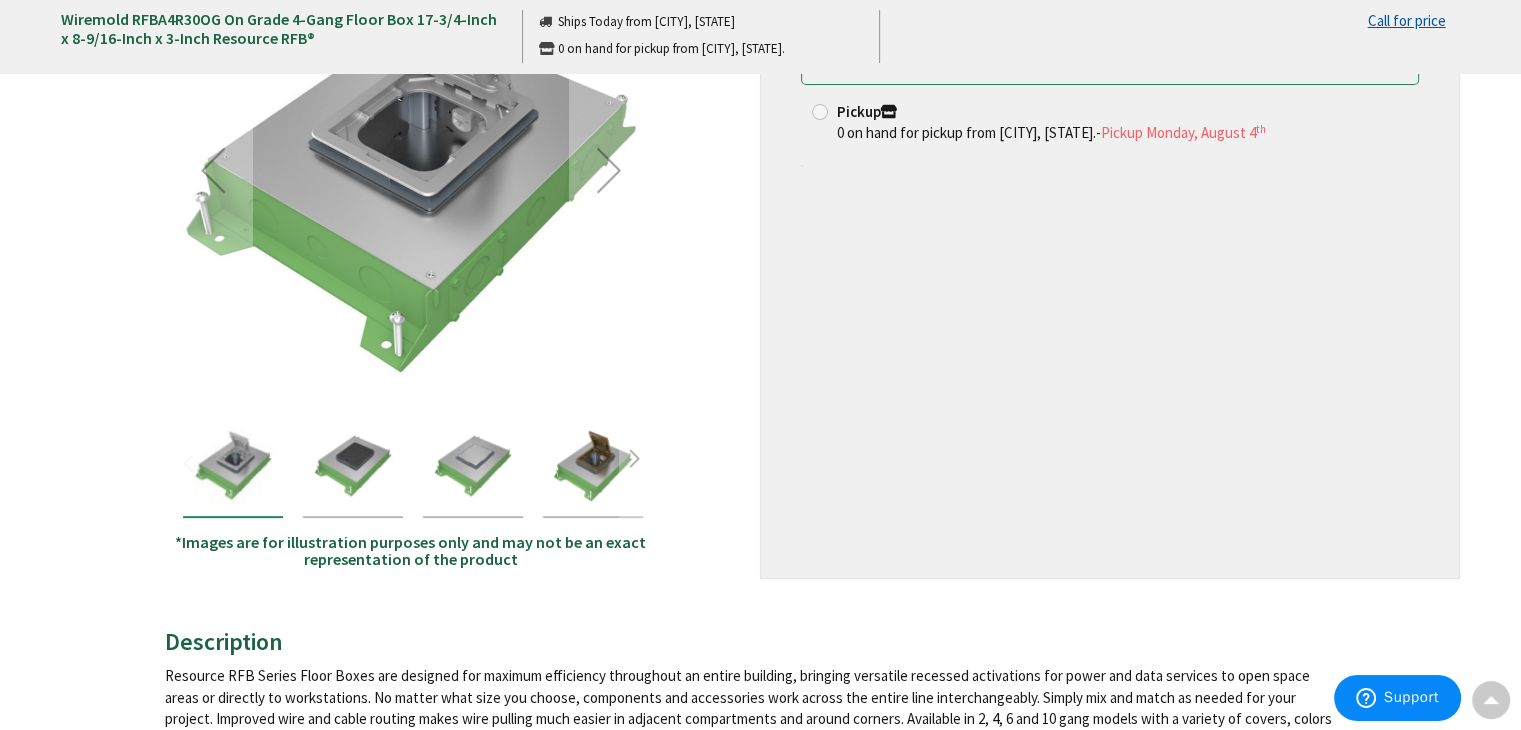 click at bounding box center [593, 466] 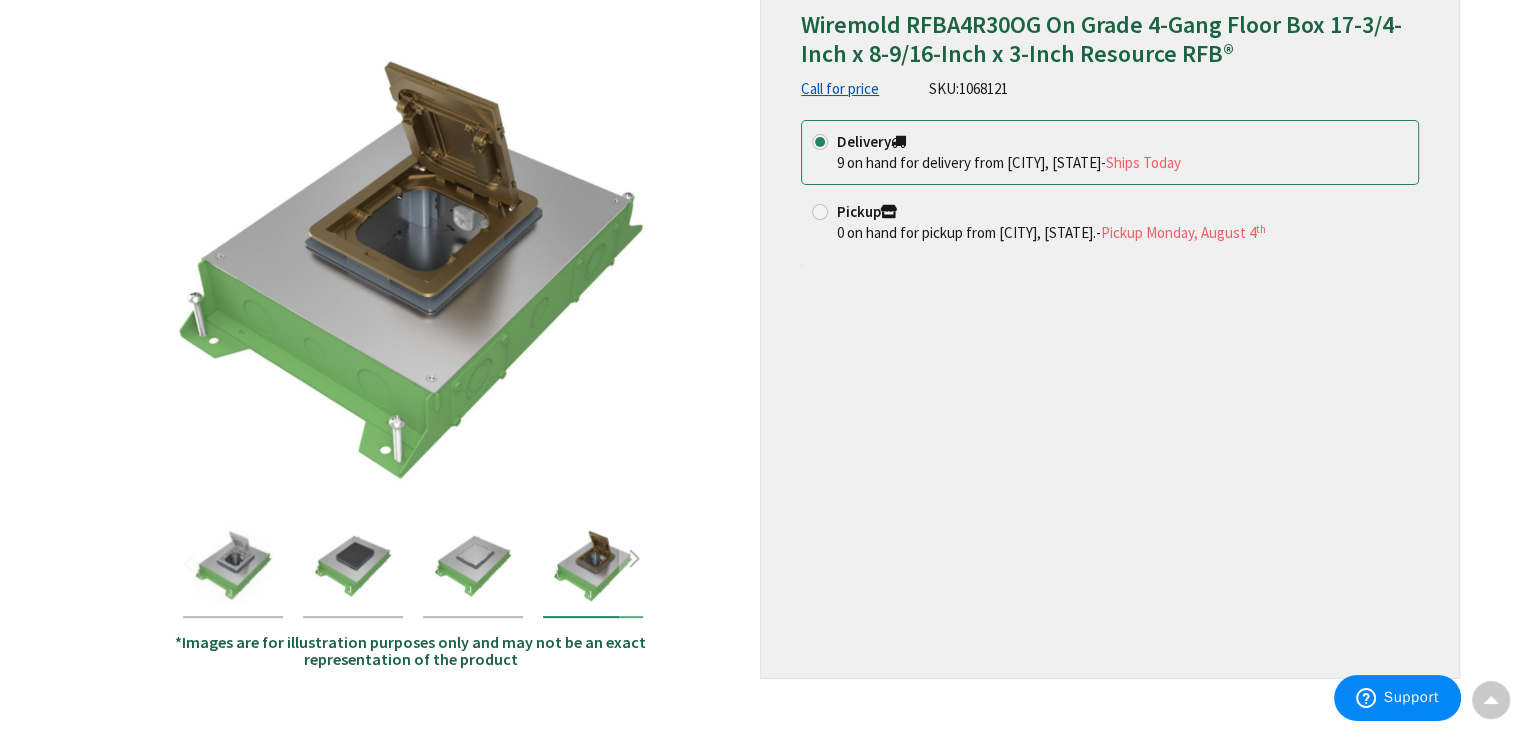 scroll, scrollTop: 60, scrollLeft: 0, axis: vertical 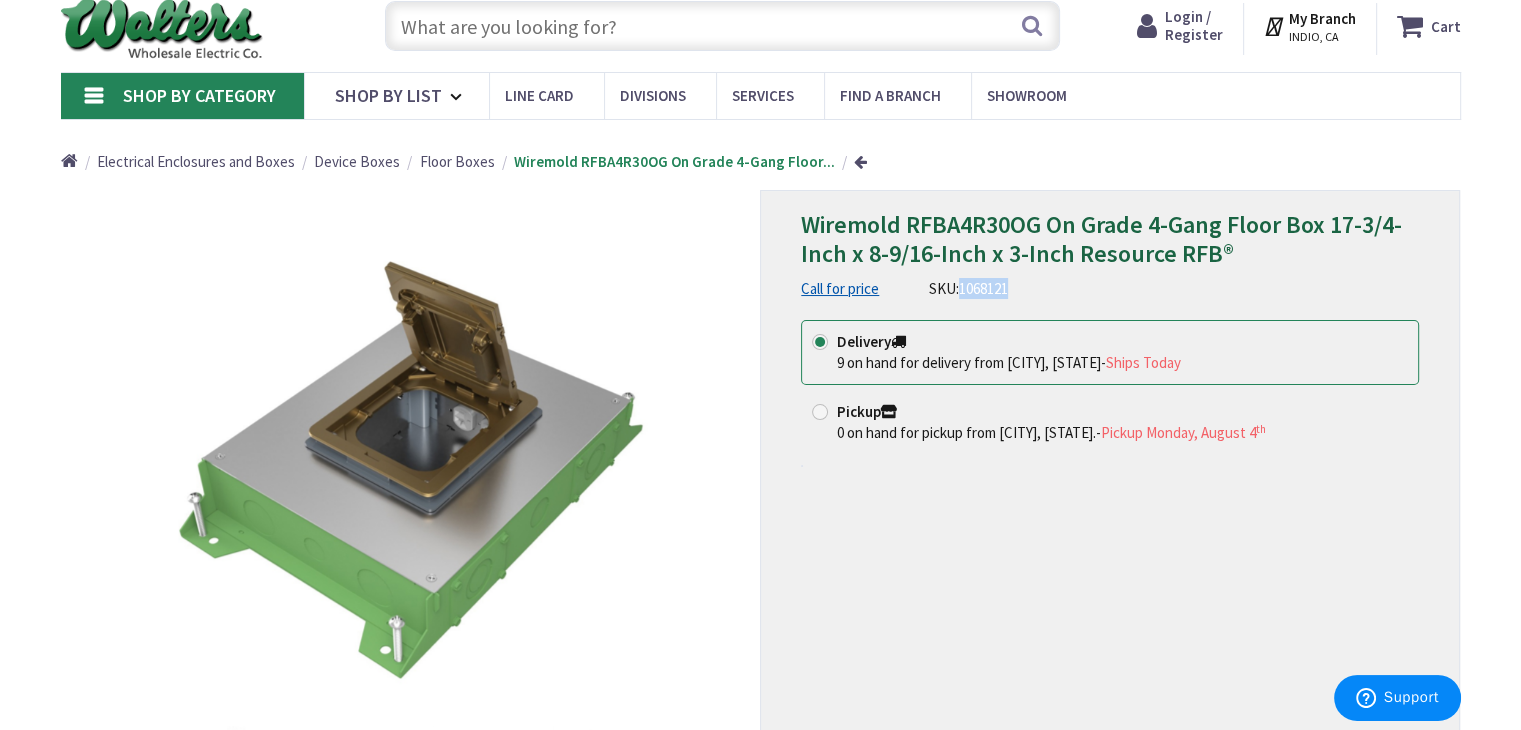 drag, startPoint x: 963, startPoint y: 286, endPoint x: 1012, endPoint y: 295, distance: 49.819675 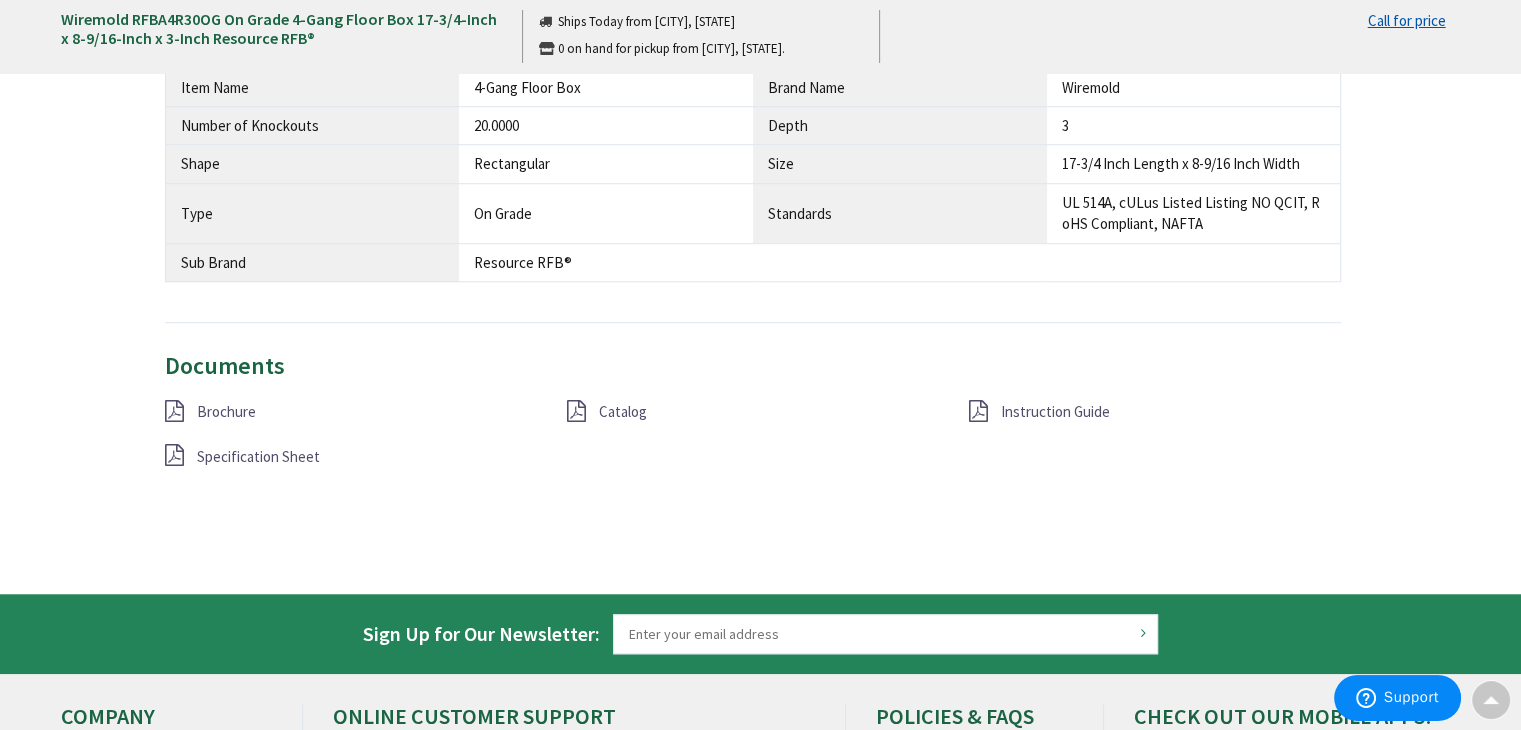 scroll, scrollTop: 1560, scrollLeft: 0, axis: vertical 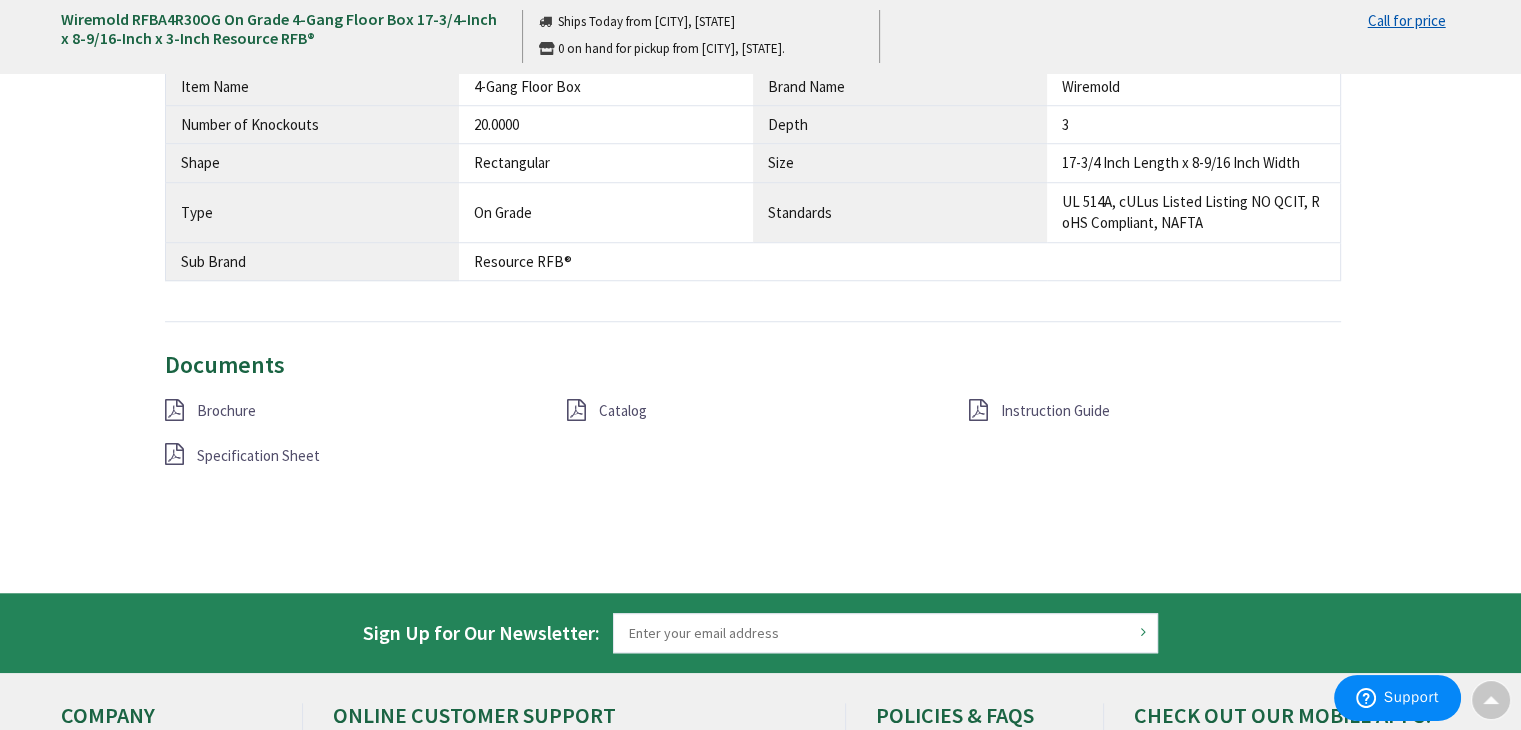 click on "Brochure" at bounding box center [226, 410] 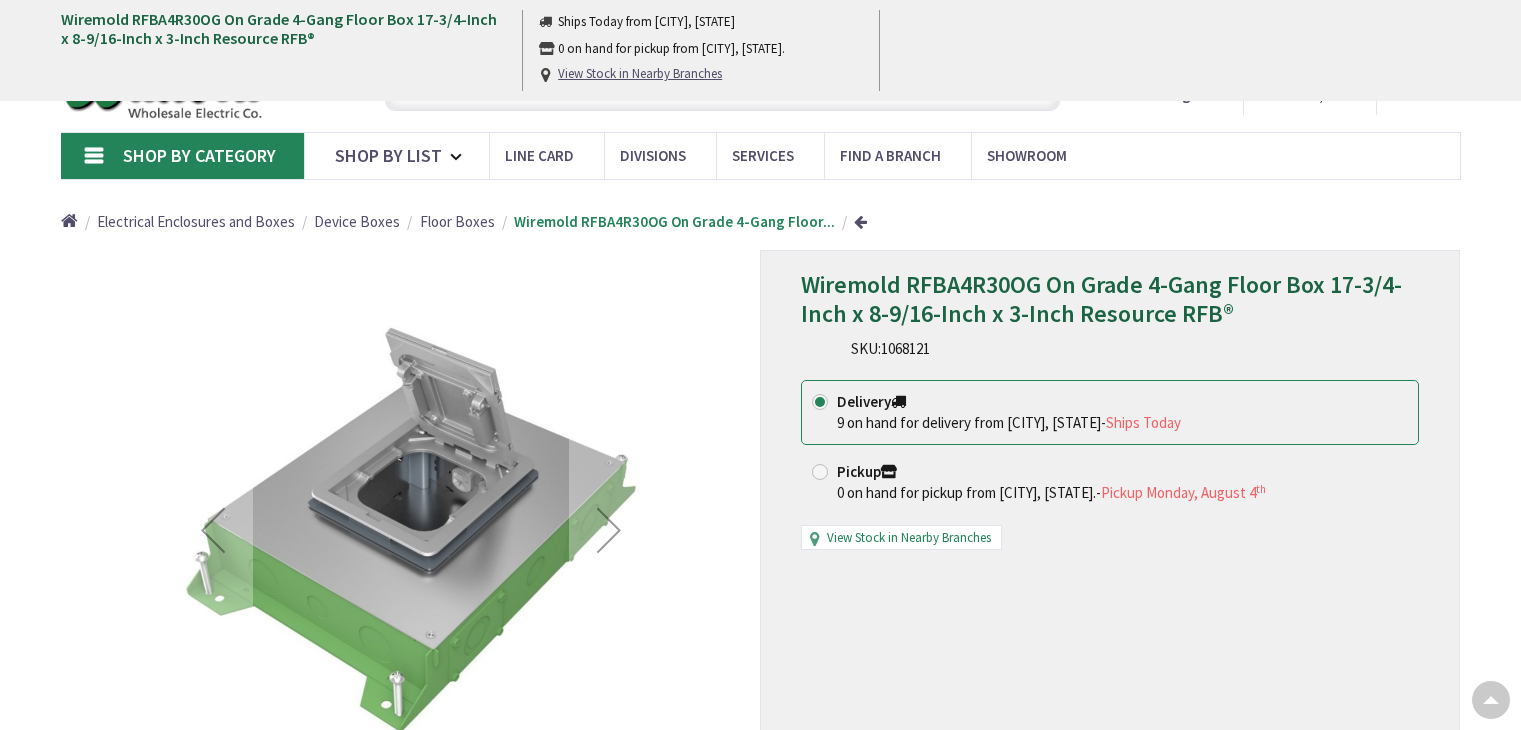 scroll, scrollTop: 1560, scrollLeft: 0, axis: vertical 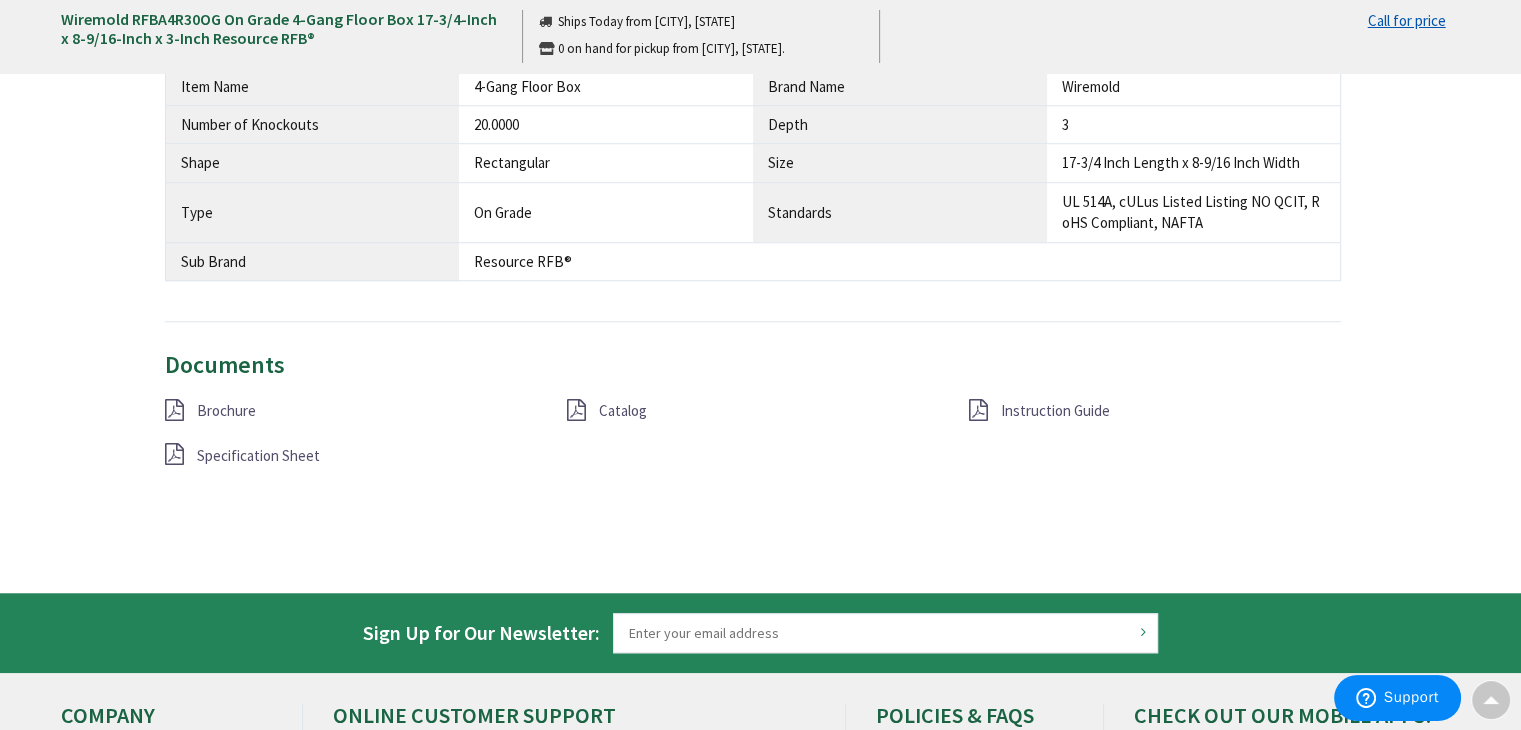 click on "Catalog" at bounding box center [623, 410] 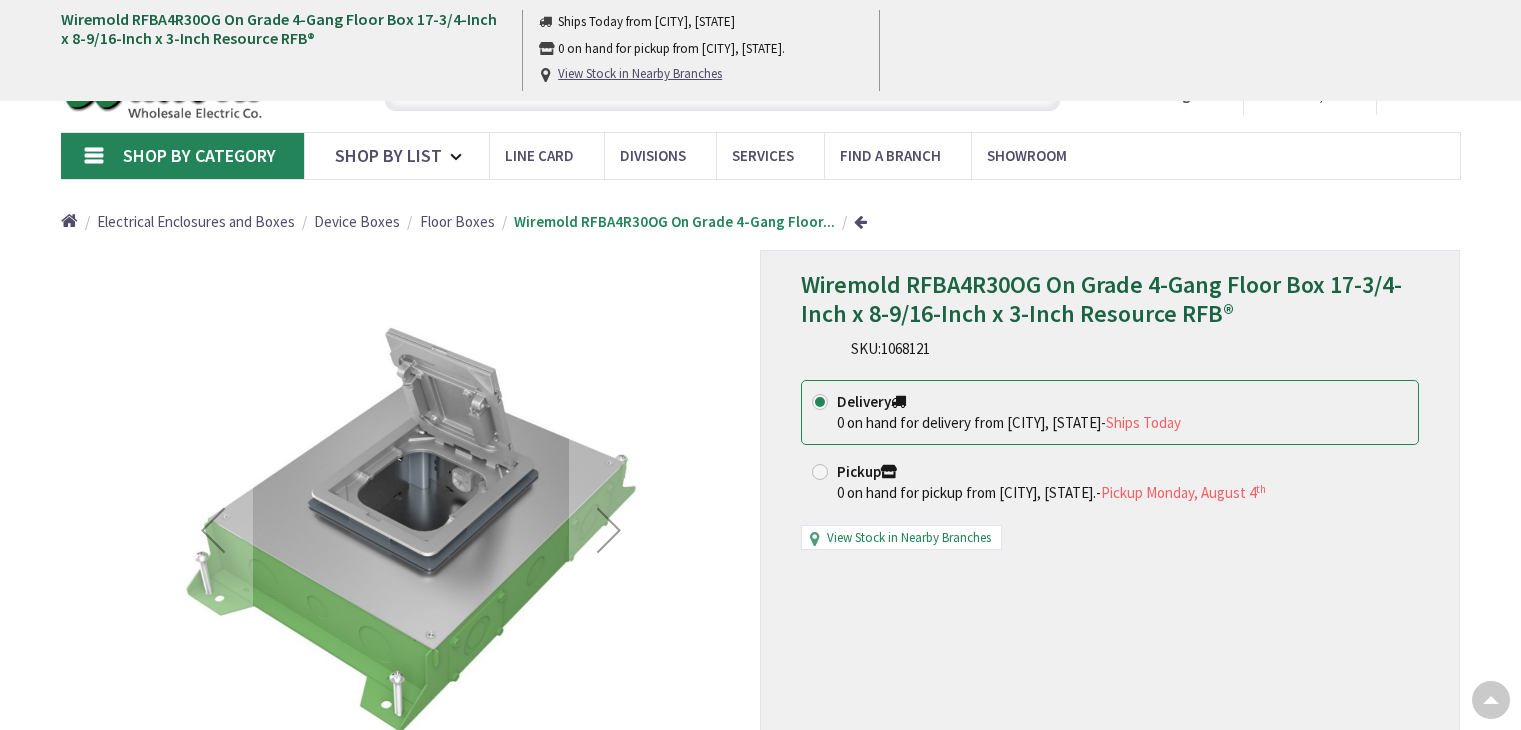 scroll, scrollTop: 1523, scrollLeft: 0, axis: vertical 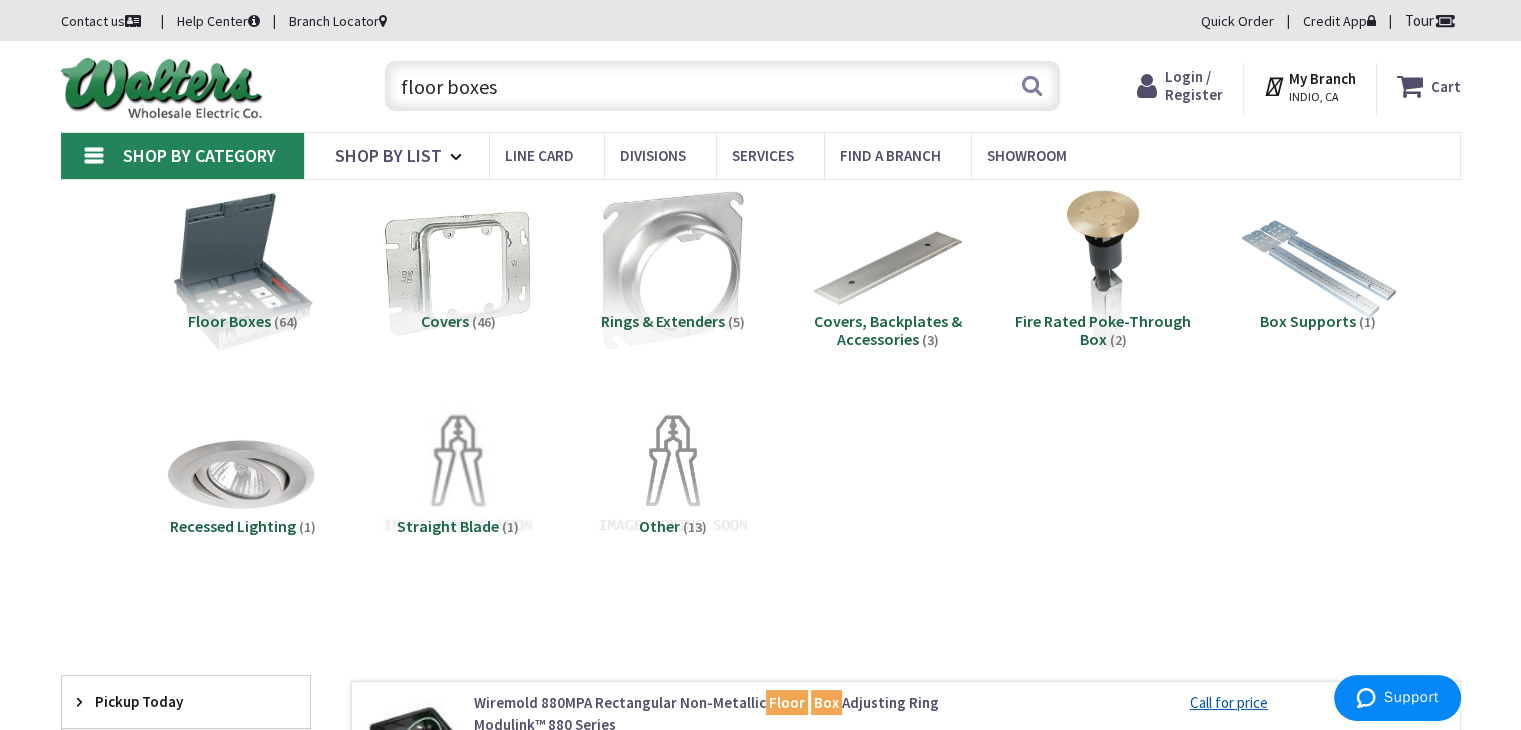 drag, startPoint x: 527, startPoint y: 93, endPoint x: 350, endPoint y: 115, distance: 178.36198 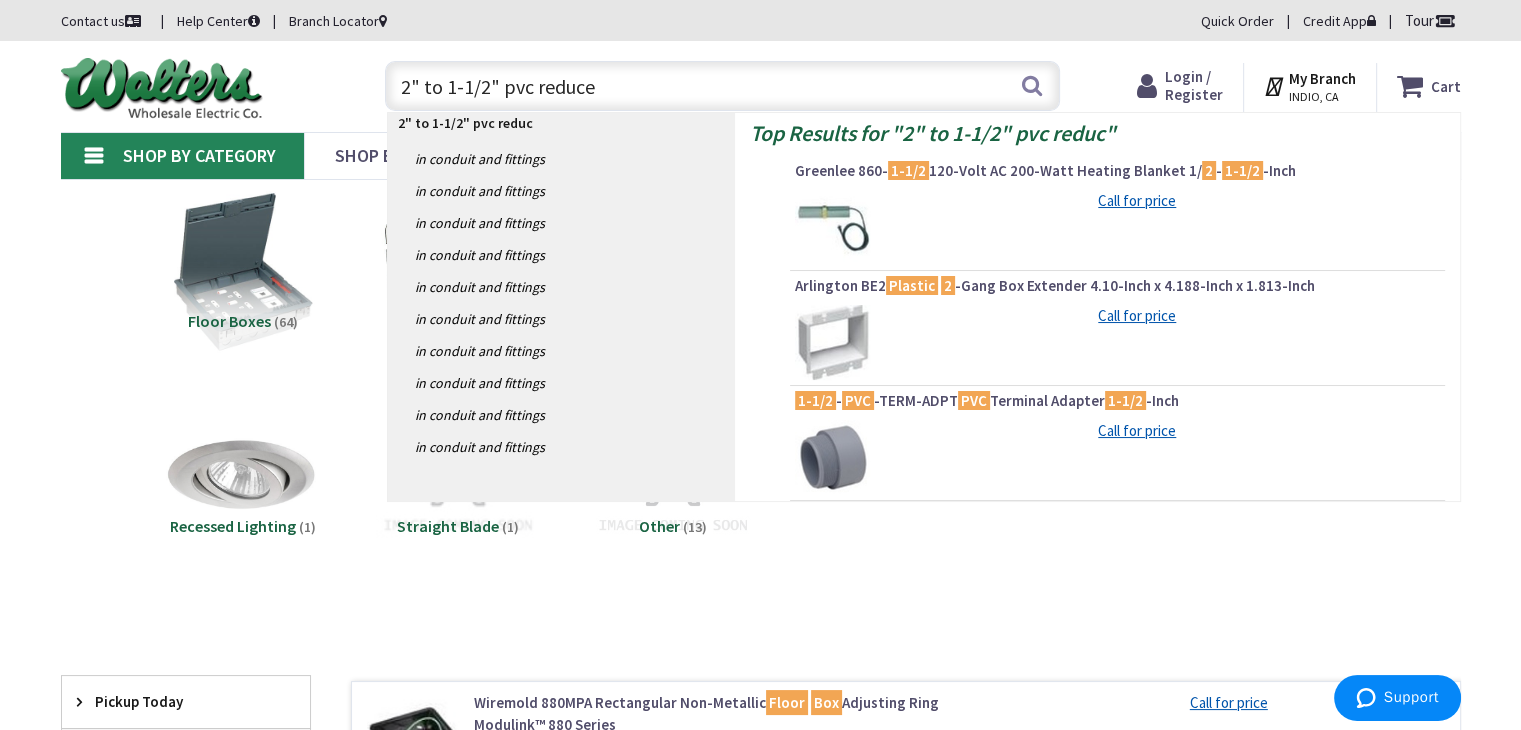 type on "2" to 1-1/2" pvc reducer" 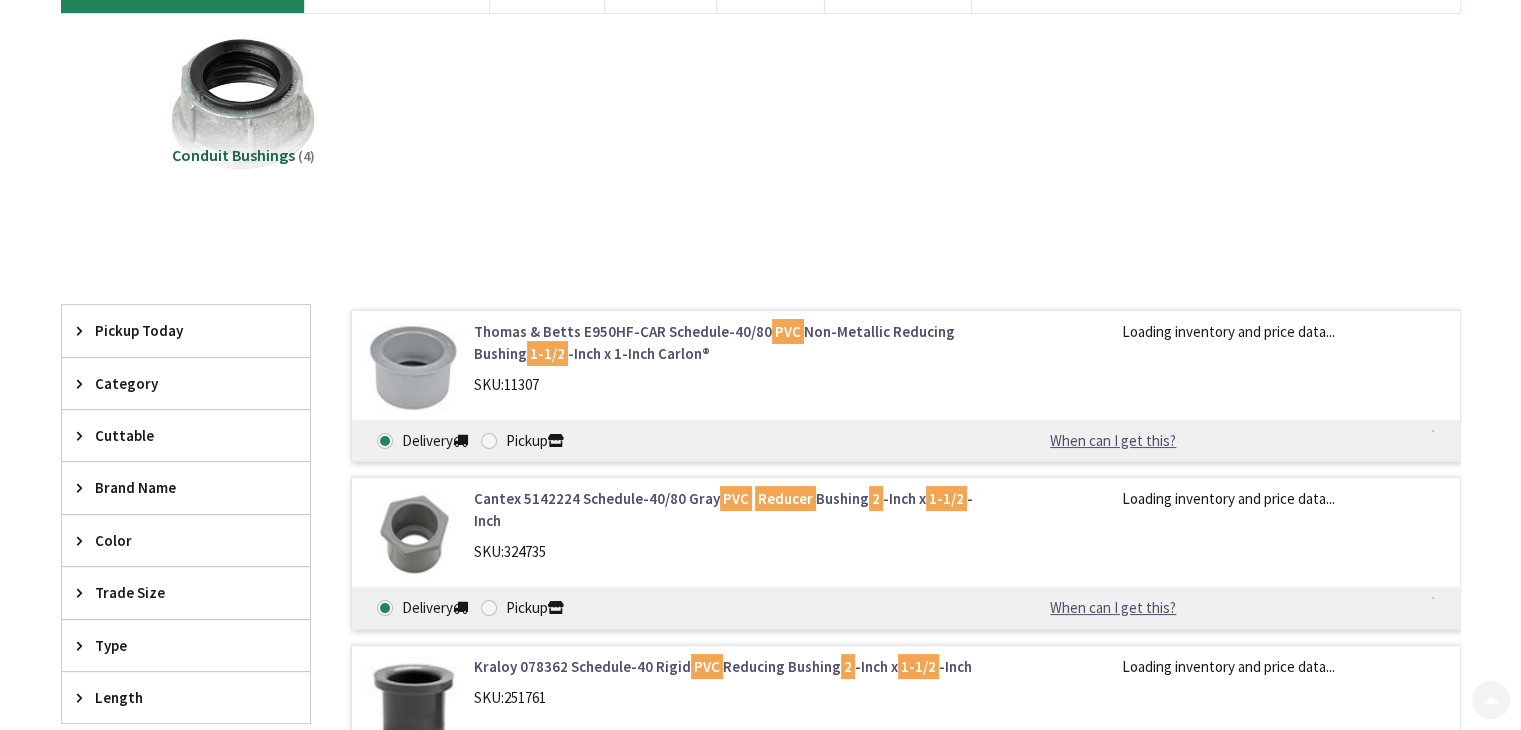 scroll, scrollTop: 400, scrollLeft: 0, axis: vertical 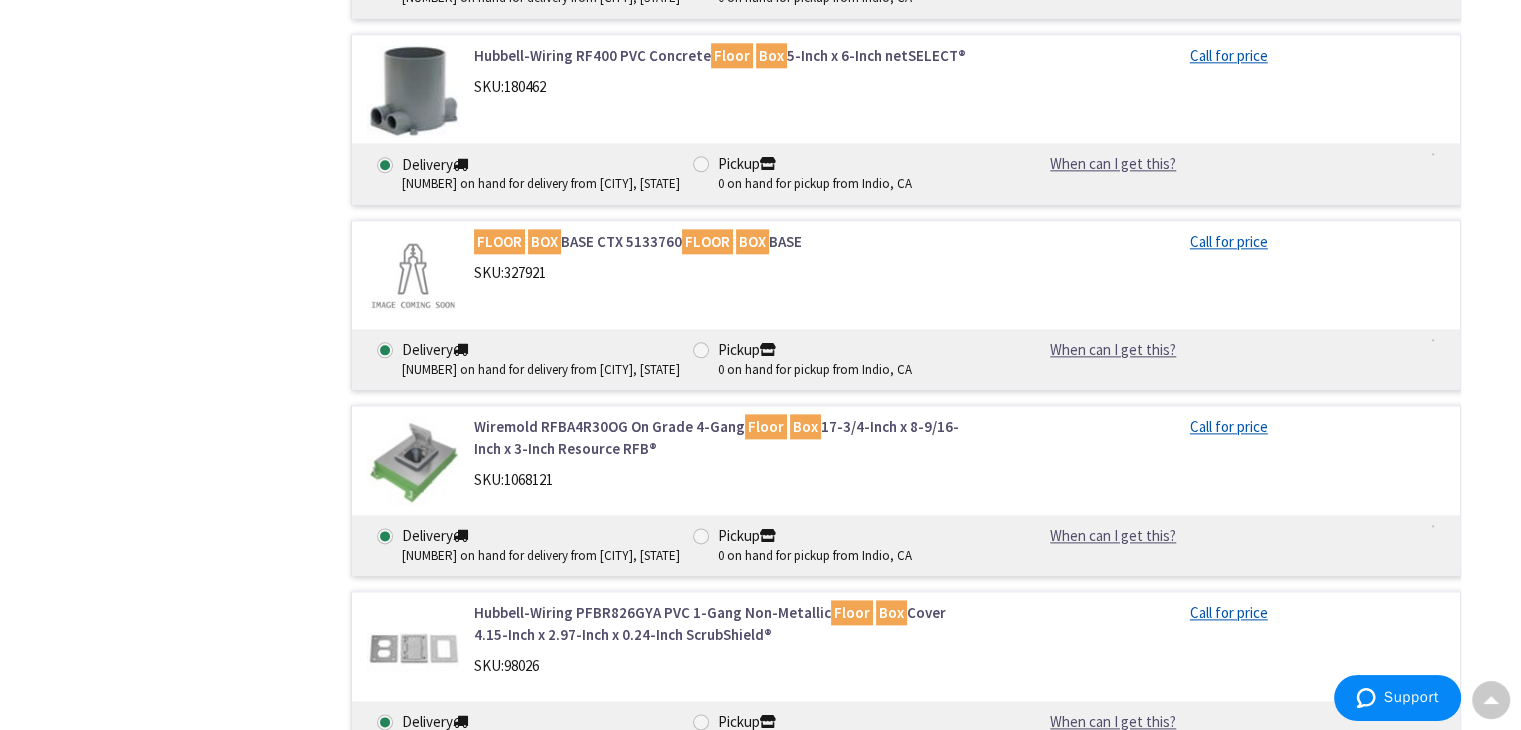 click on "Wiremold RFBA4R30OG On Grade 4-Gang  Floor   Box  17-3/4-Inch x 8-9/16-Inch x 3-Inch Resource RFB®" at bounding box center [728, 437] 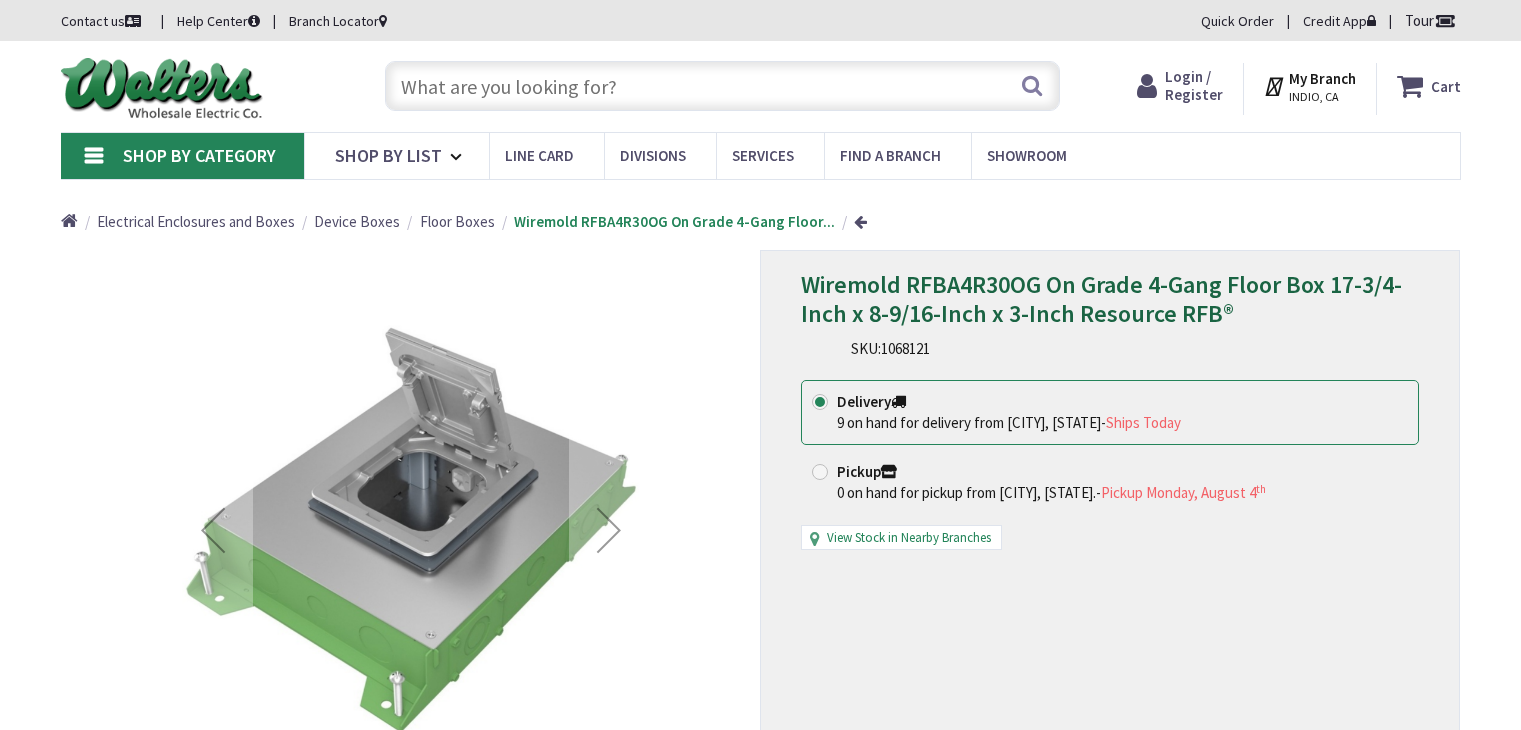 scroll, scrollTop: 0, scrollLeft: 0, axis: both 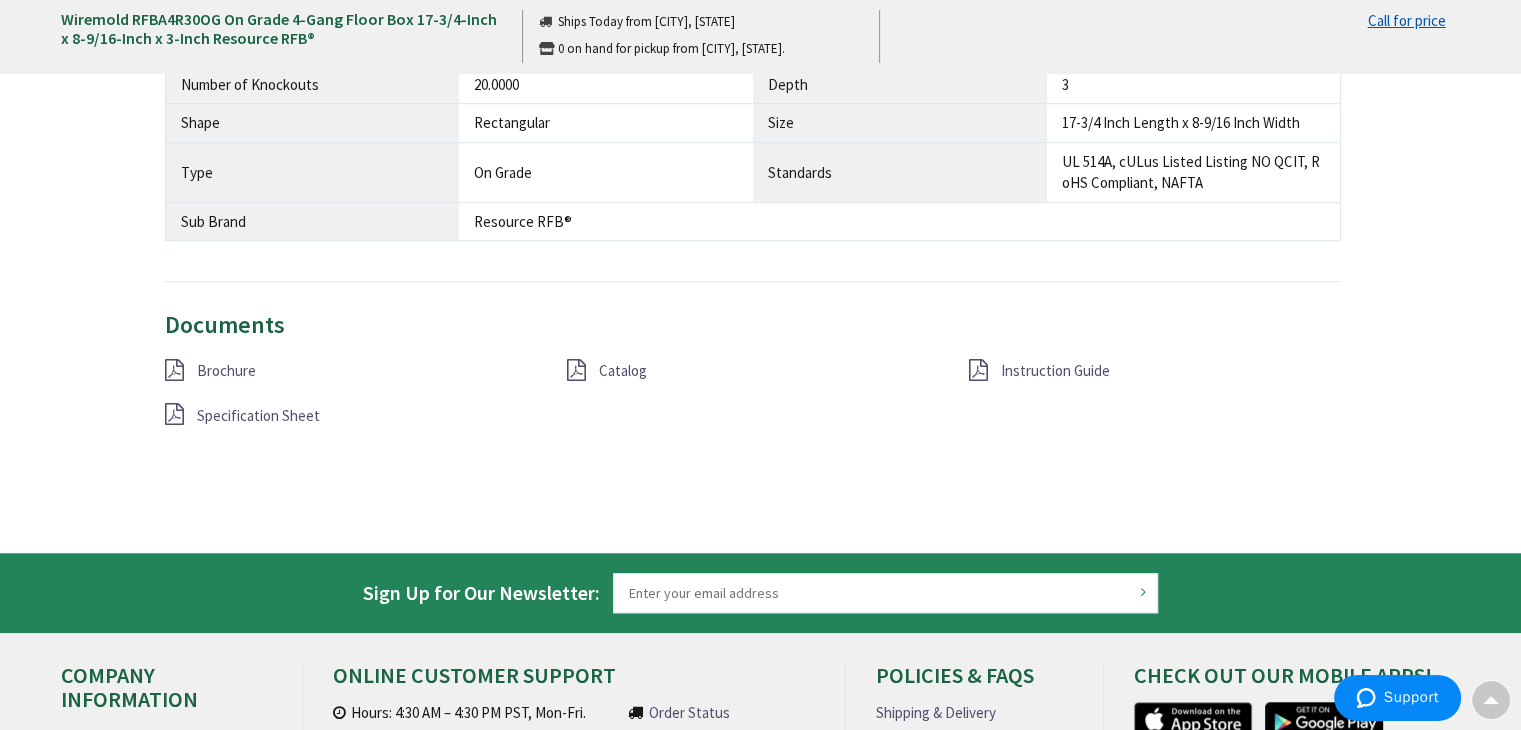 click on "Catalog" at bounding box center (623, 370) 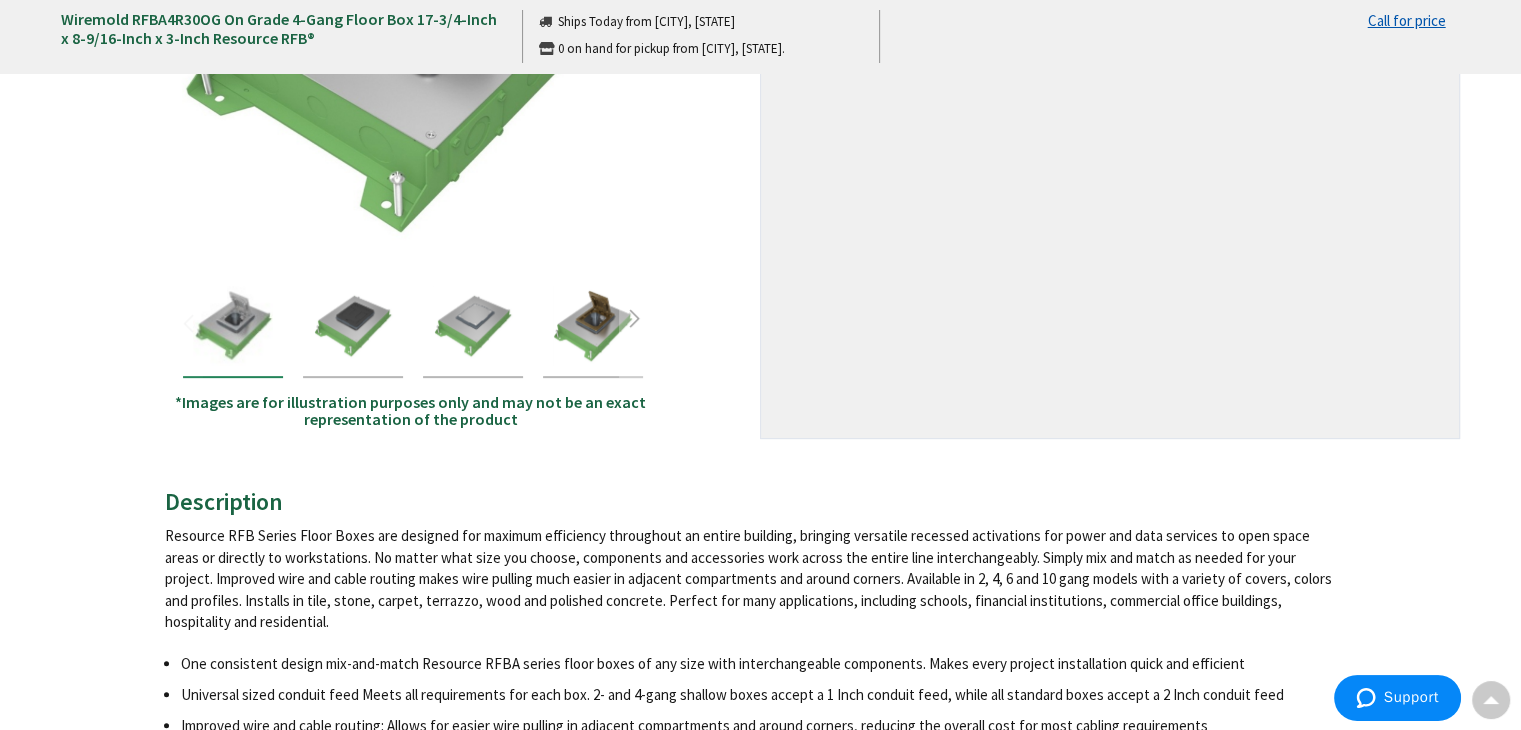 scroll, scrollTop: 0, scrollLeft: 0, axis: both 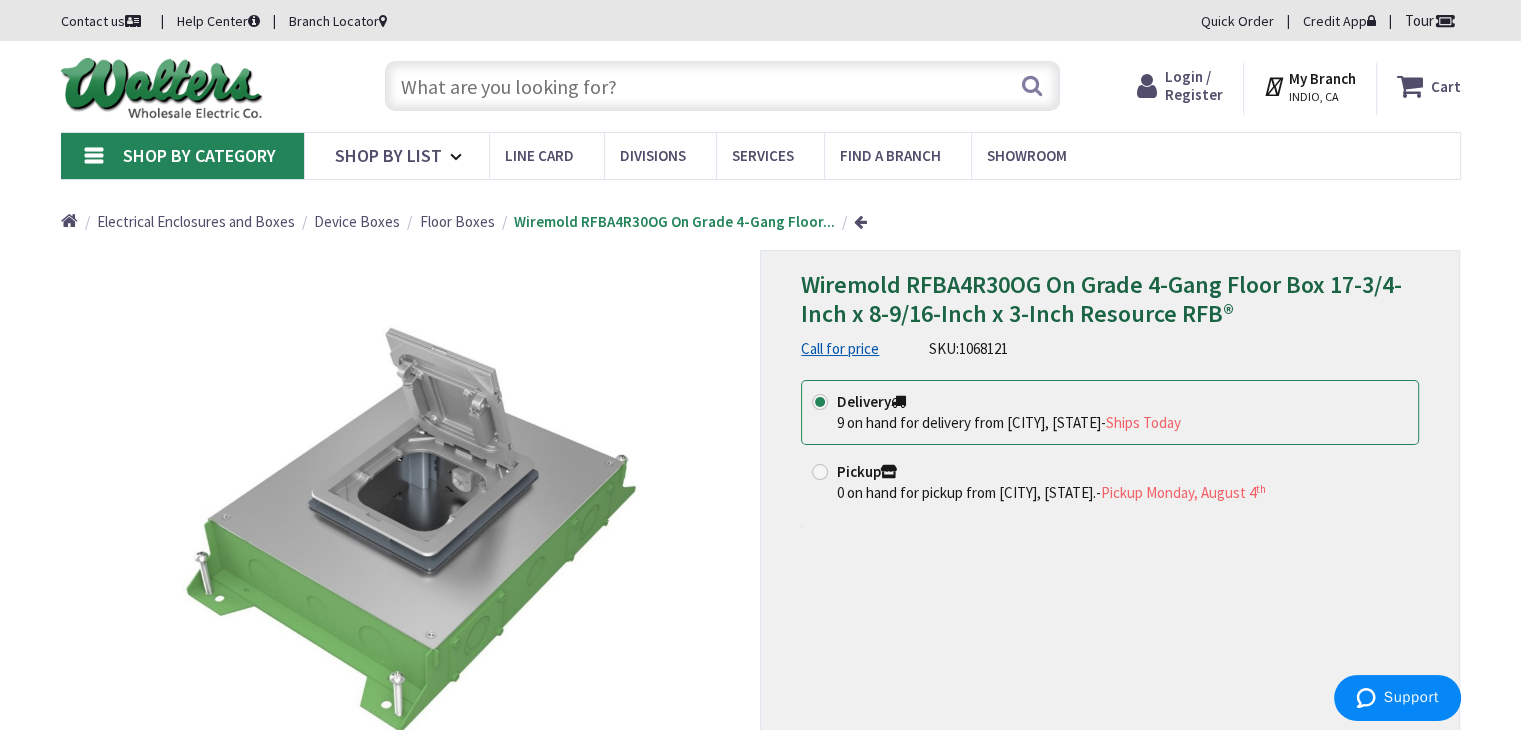 click at bounding box center (722, 86) 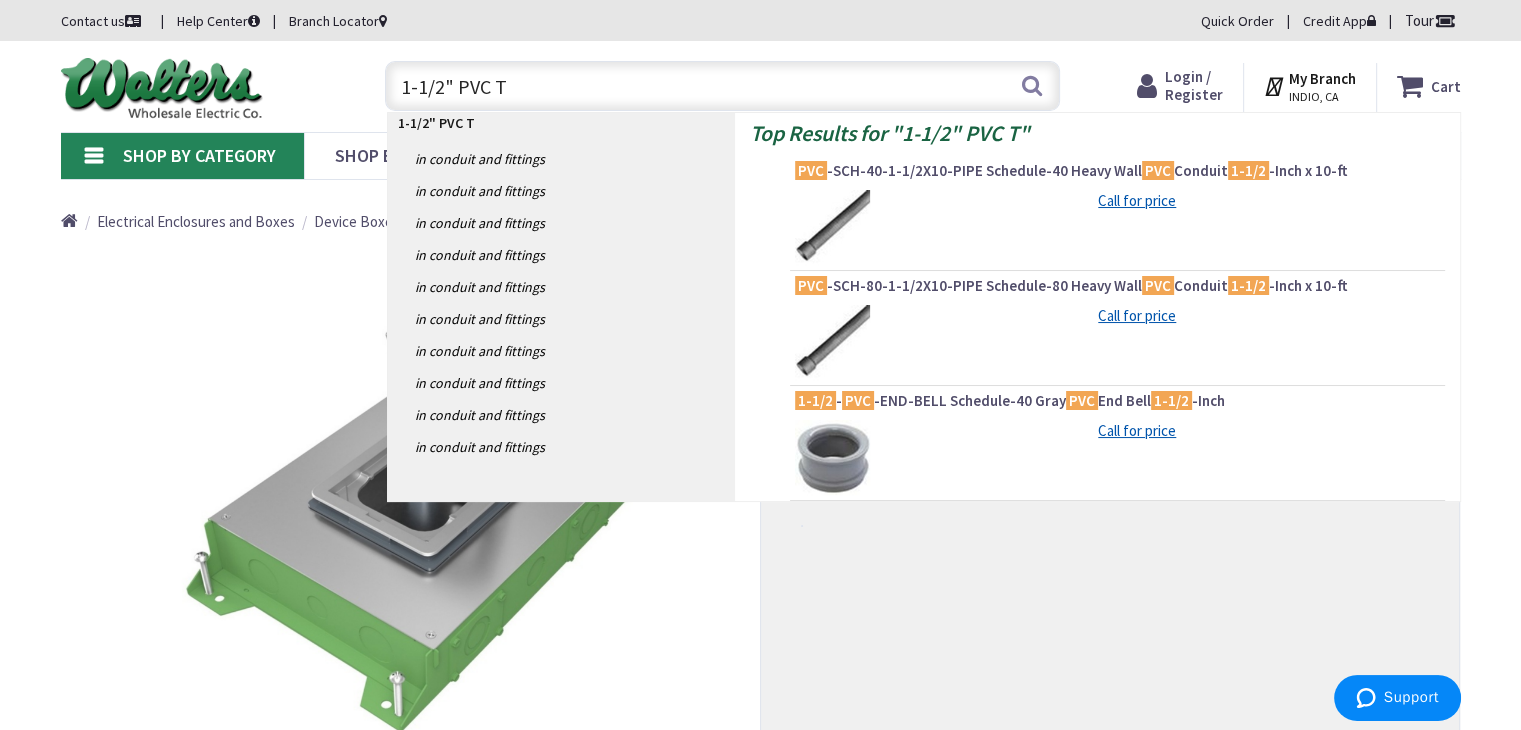 type on "1-1/2" PVC TA" 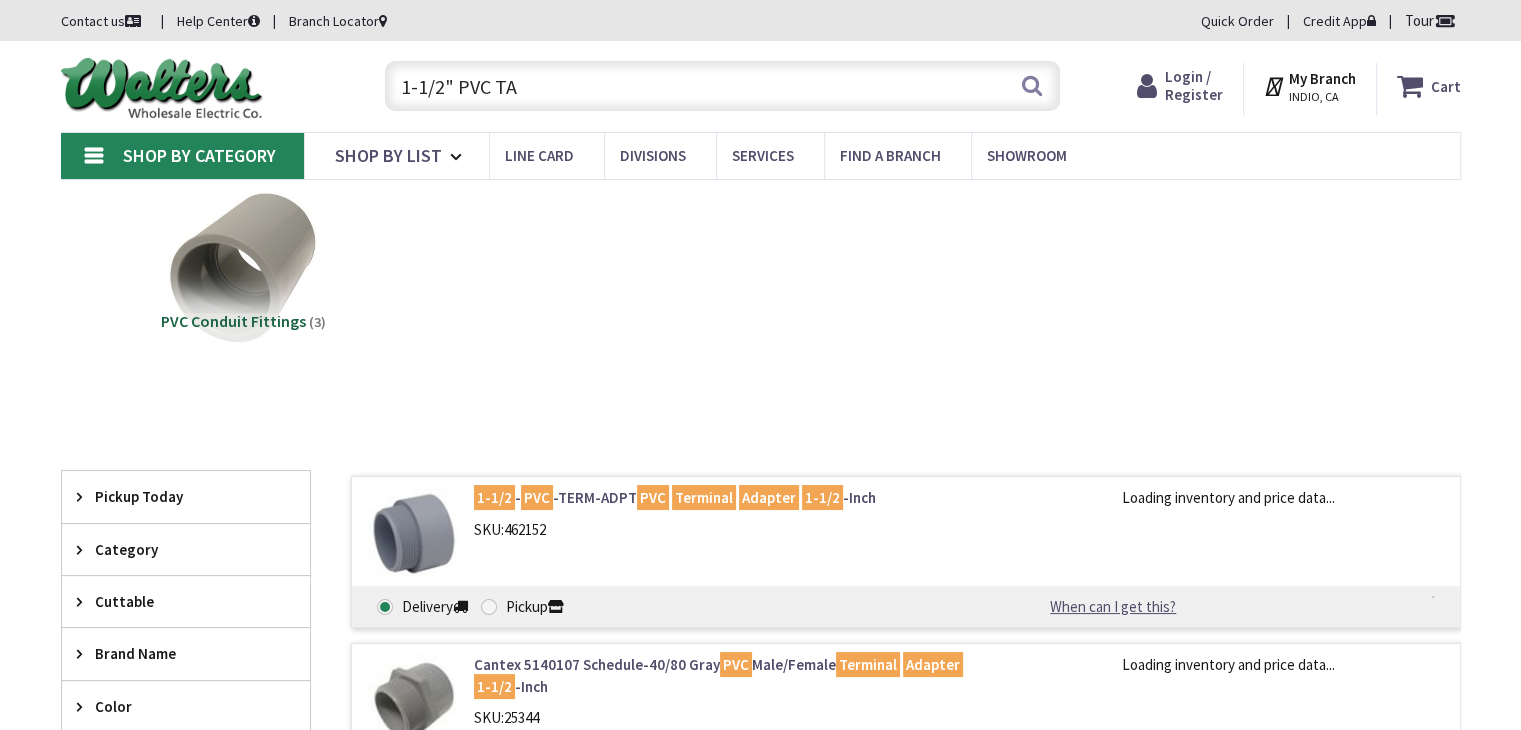 scroll, scrollTop: 279, scrollLeft: 0, axis: vertical 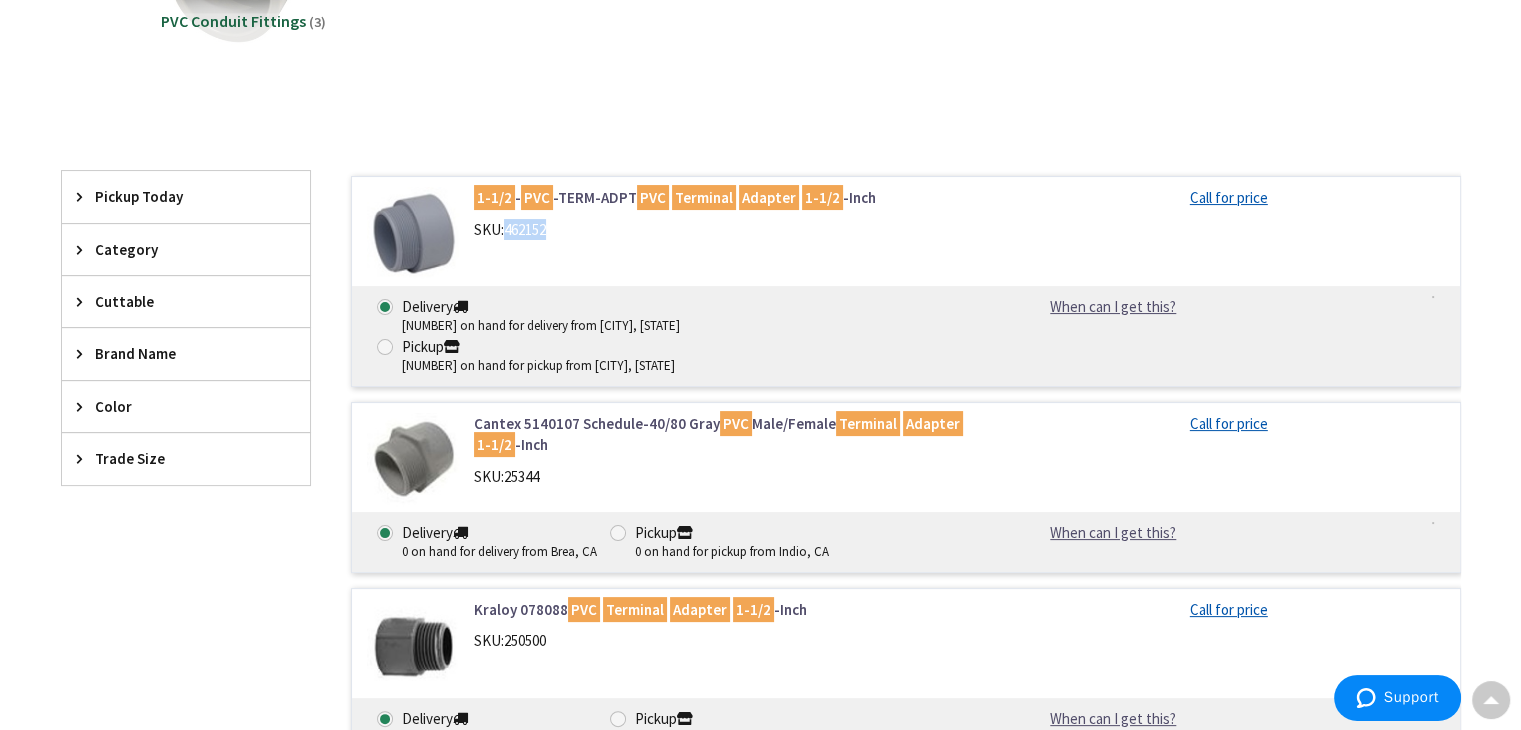 drag, startPoint x: 508, startPoint y: 226, endPoint x: 558, endPoint y: 231, distance: 50.24938 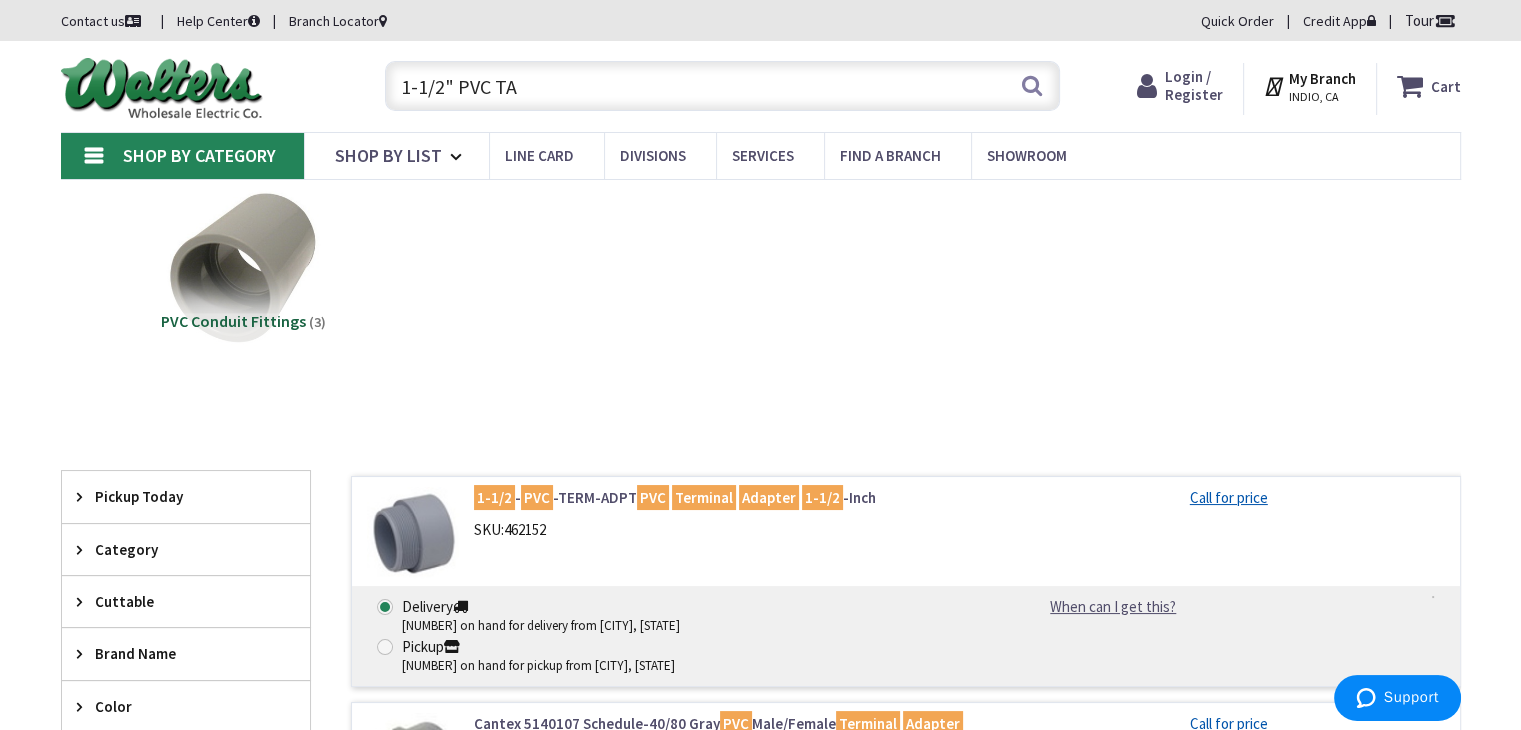 click on "1-1/2" PVC TA" at bounding box center [722, 86] 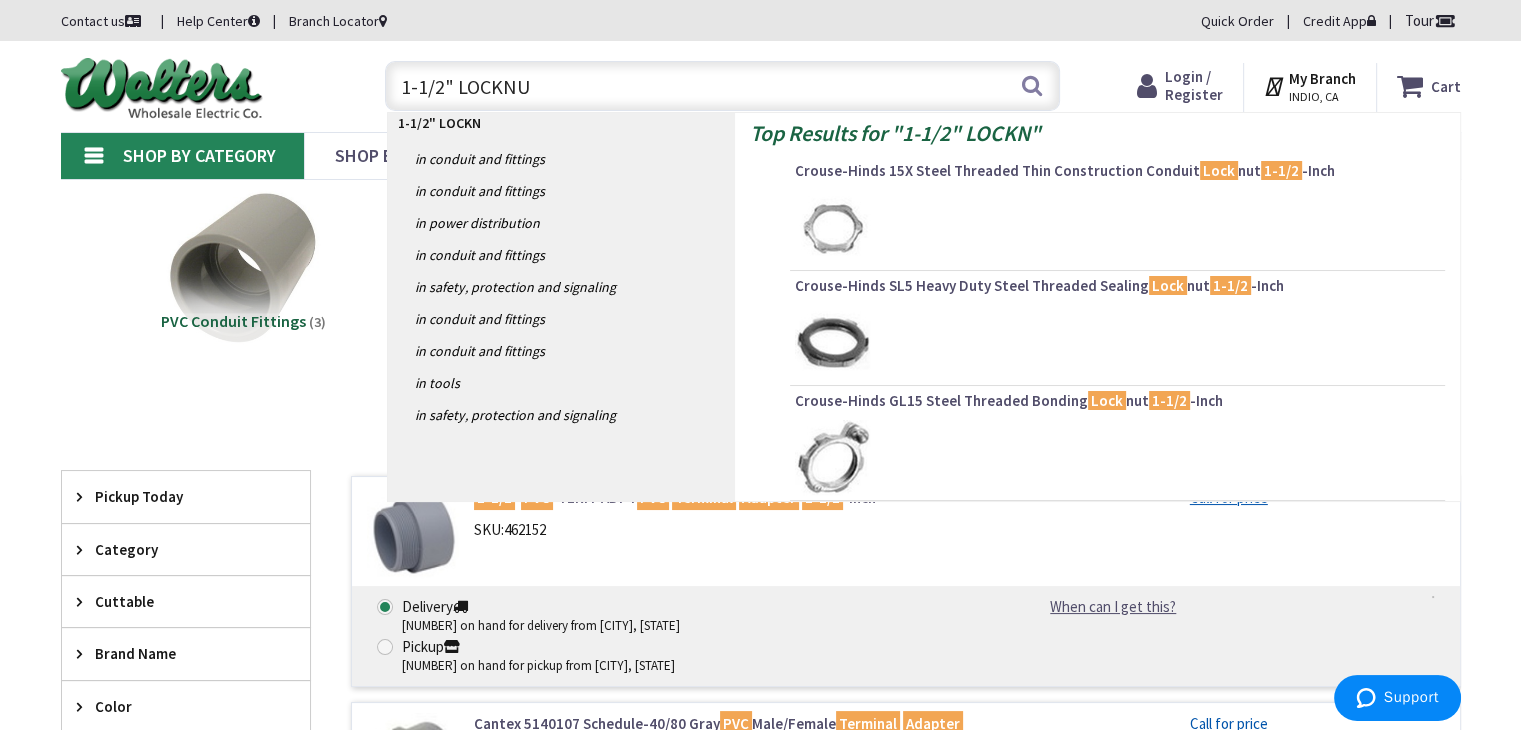type on "1-1/2" LOCKNUT" 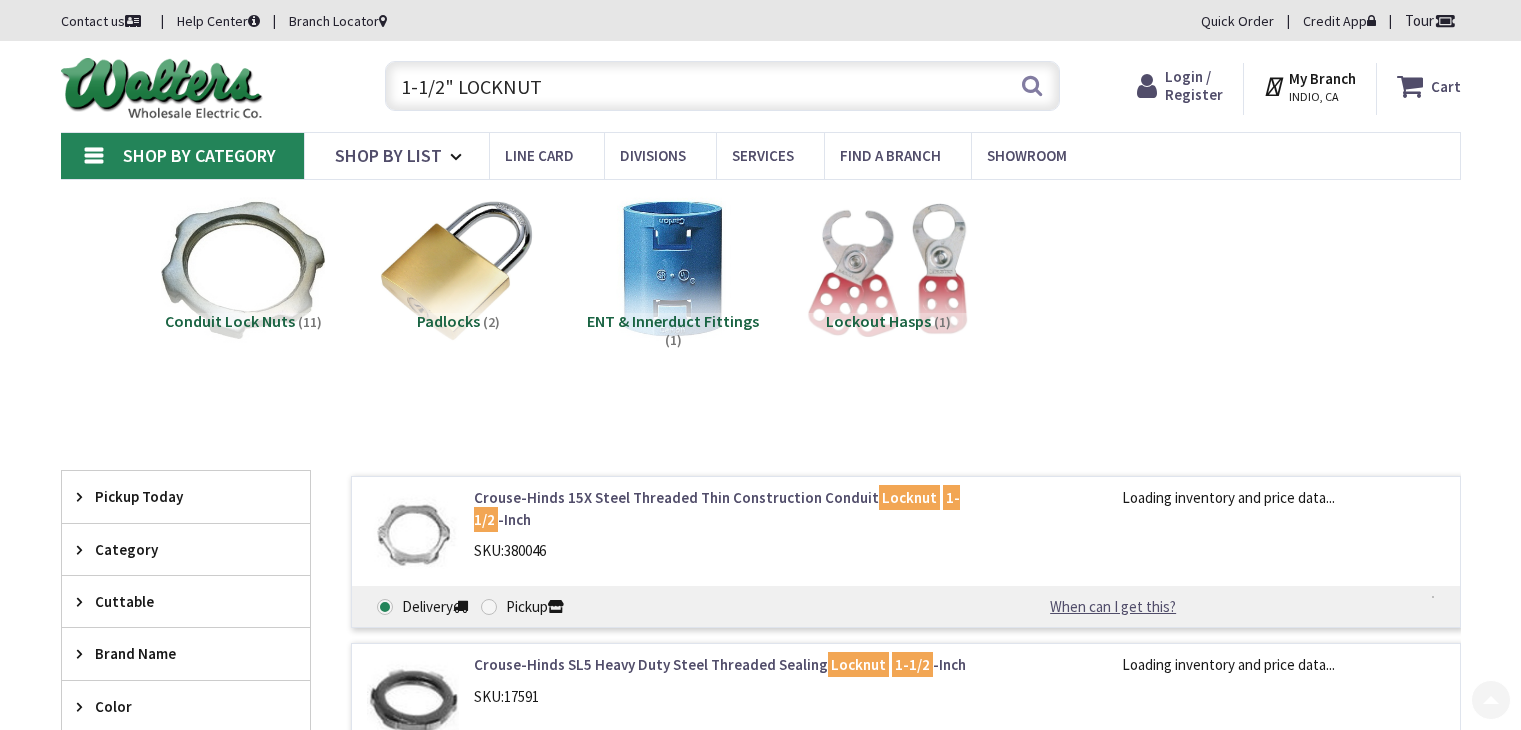 scroll, scrollTop: 300, scrollLeft: 0, axis: vertical 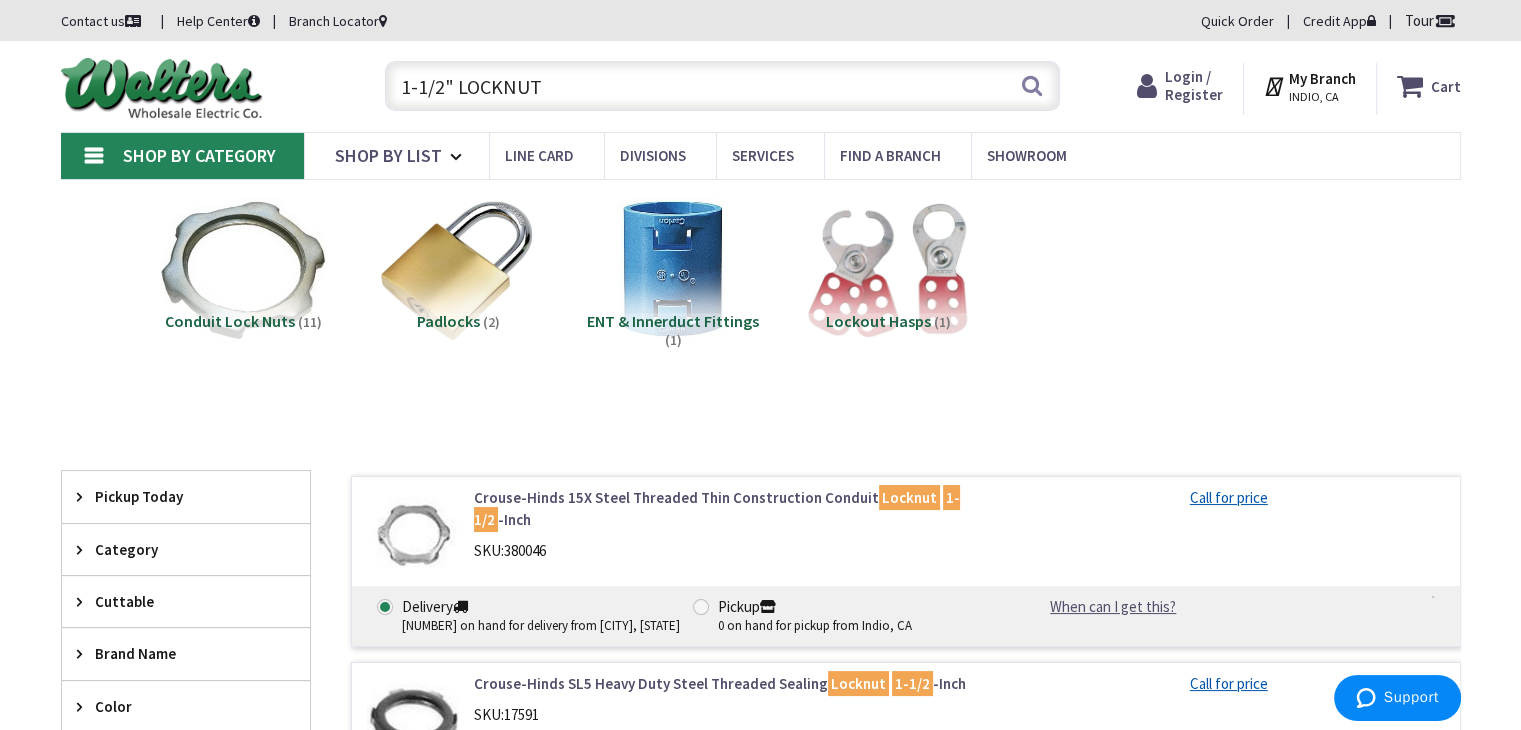 click on "1-1/2" LOCKNUT" at bounding box center [722, 86] 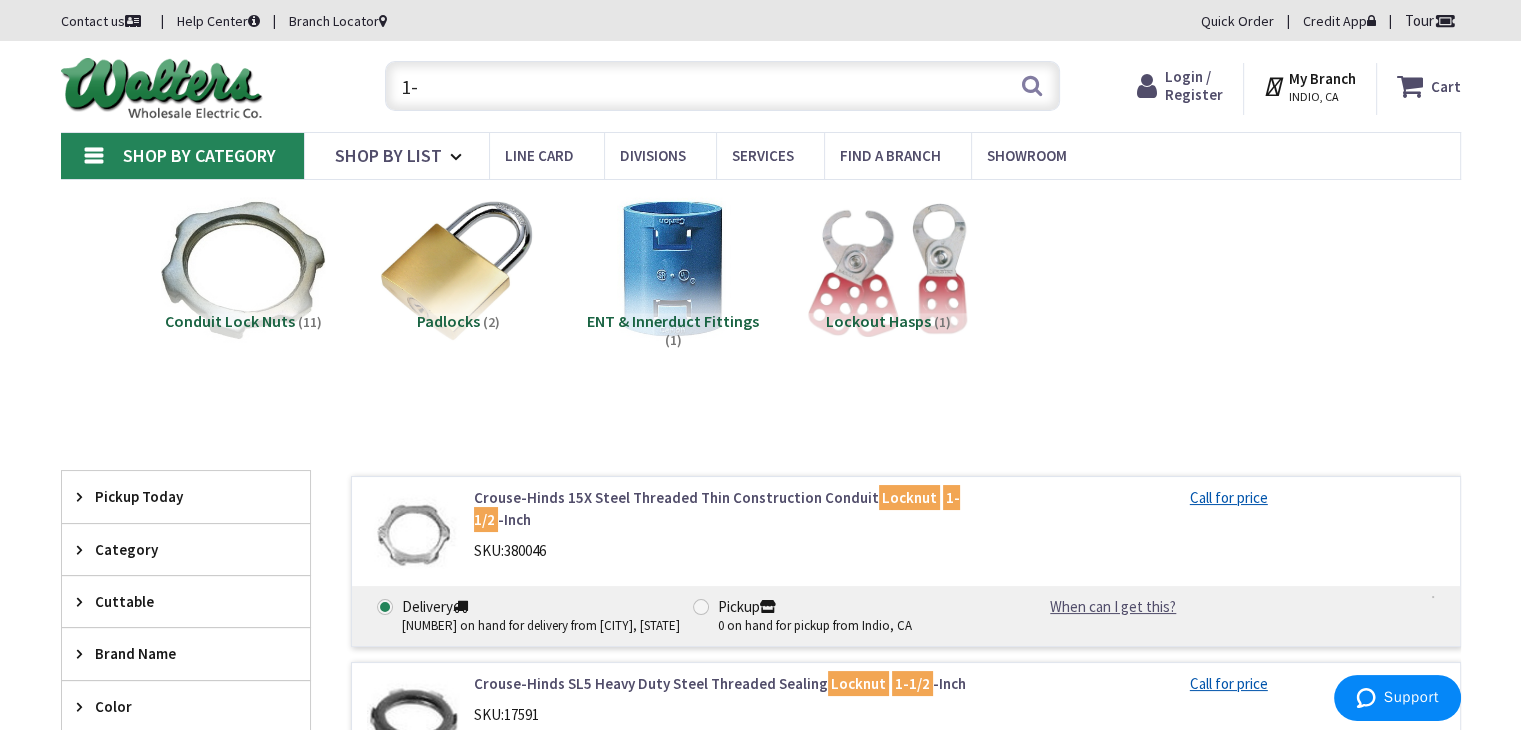 type on "1" 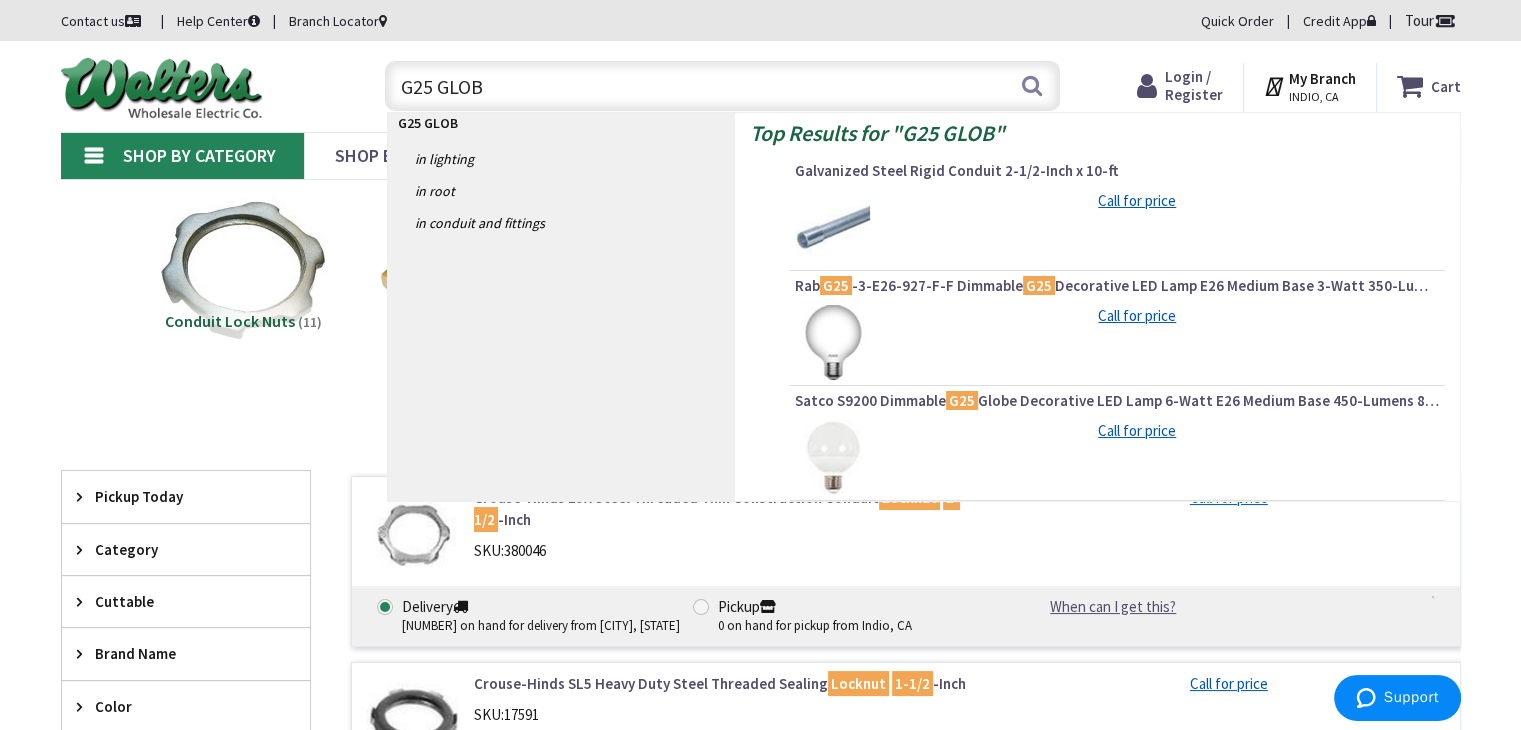type on "G25 GLOBE" 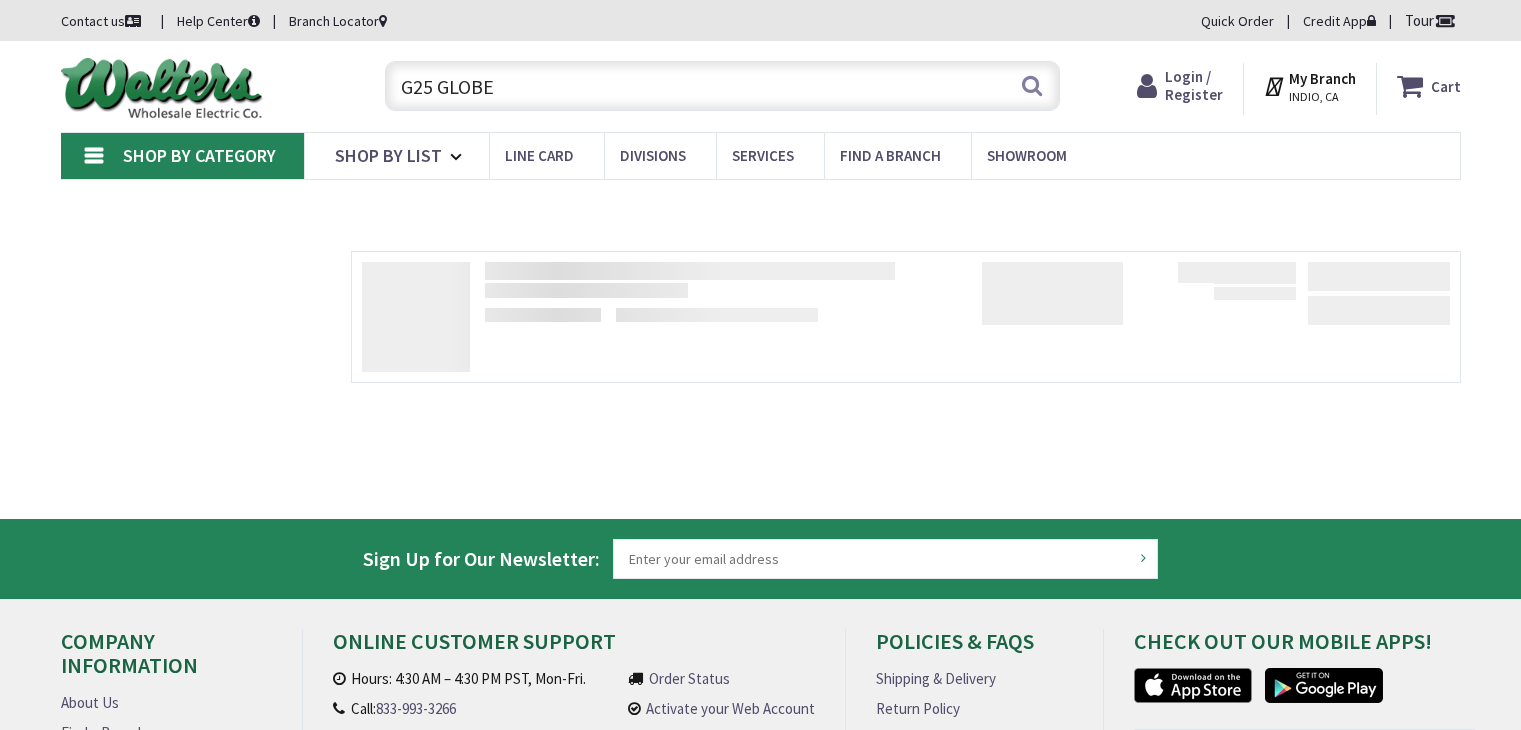 scroll, scrollTop: 0, scrollLeft: 0, axis: both 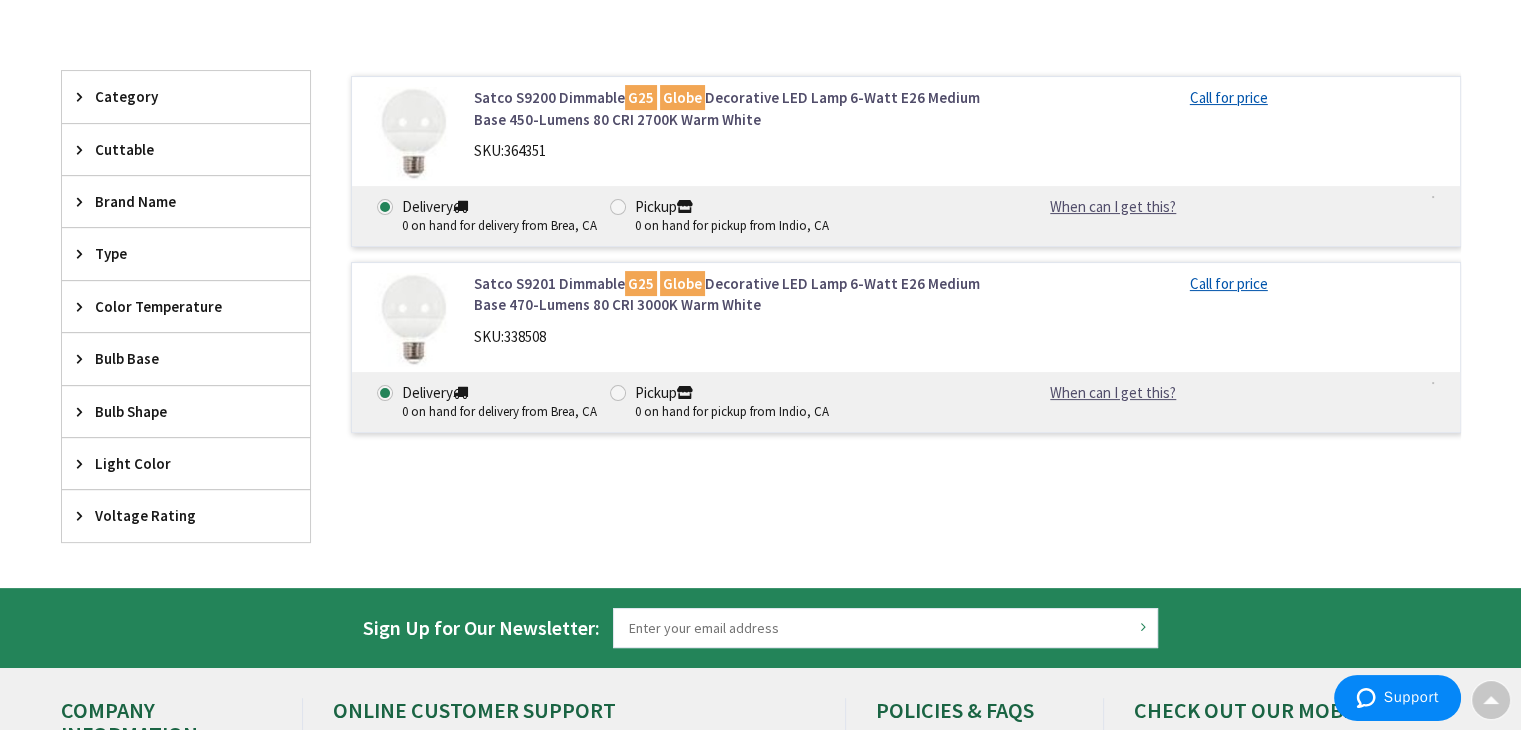 click on "Globe" at bounding box center (682, 97) 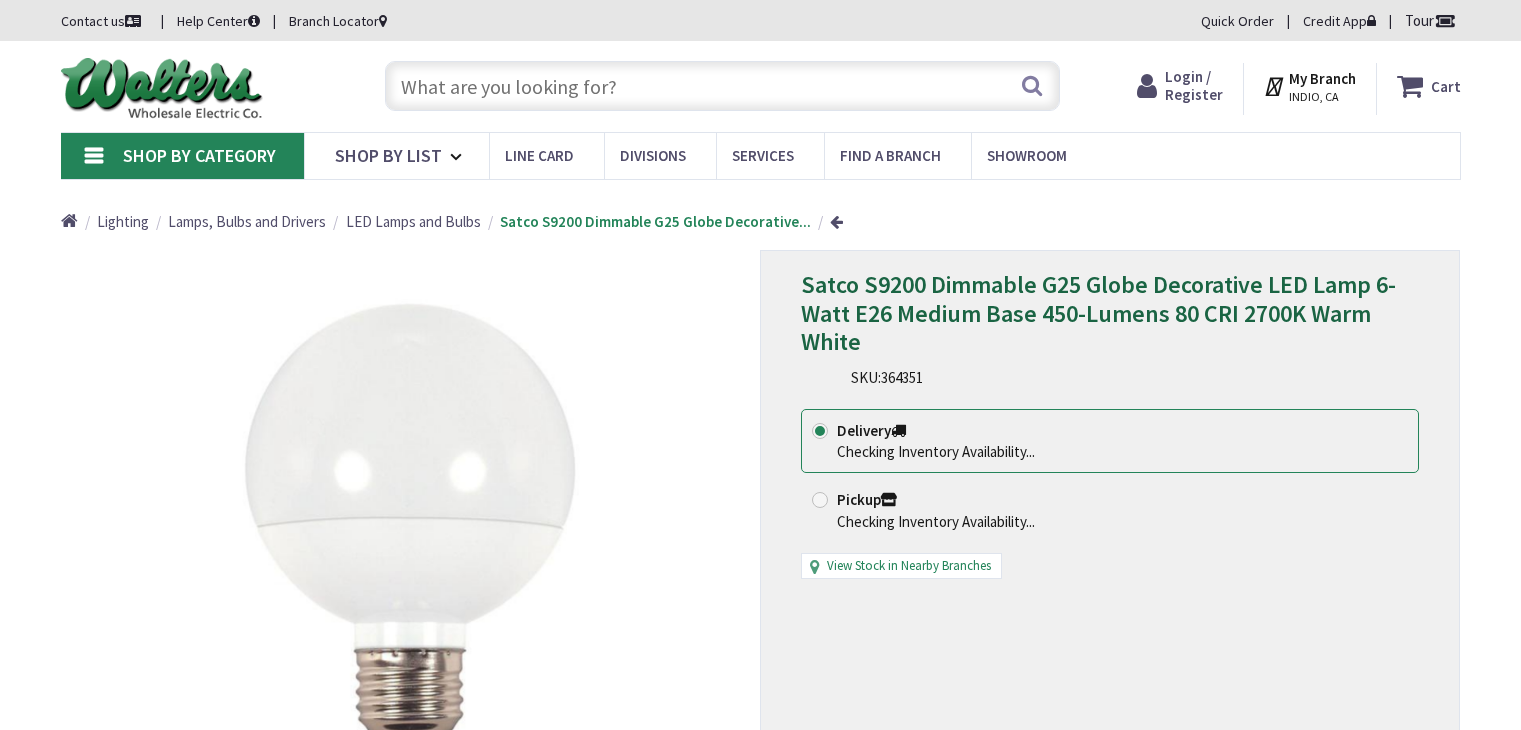 scroll, scrollTop: 0, scrollLeft: 0, axis: both 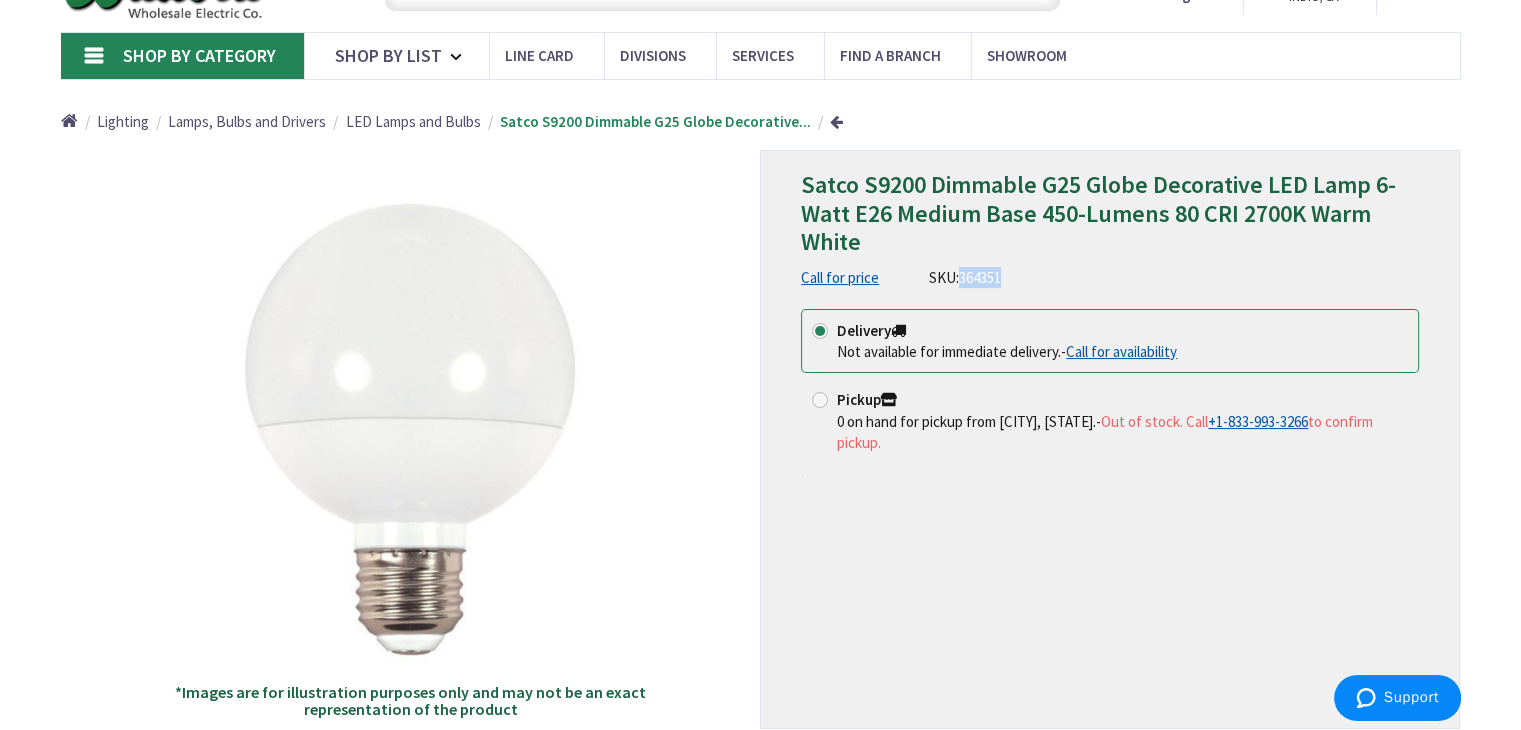 drag, startPoint x: 964, startPoint y: 275, endPoint x: 1008, endPoint y: 278, distance: 44.102154 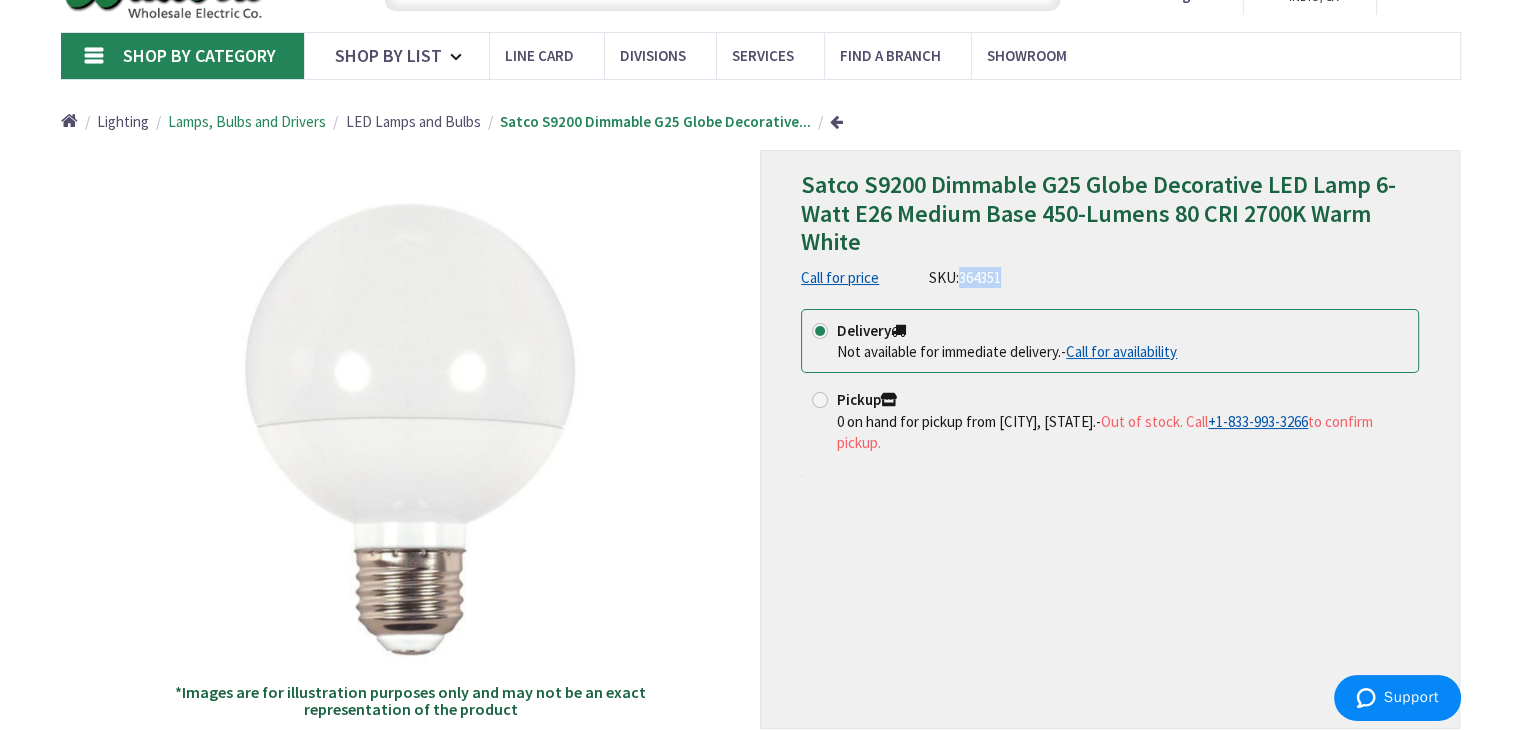 scroll, scrollTop: 0, scrollLeft: 0, axis: both 